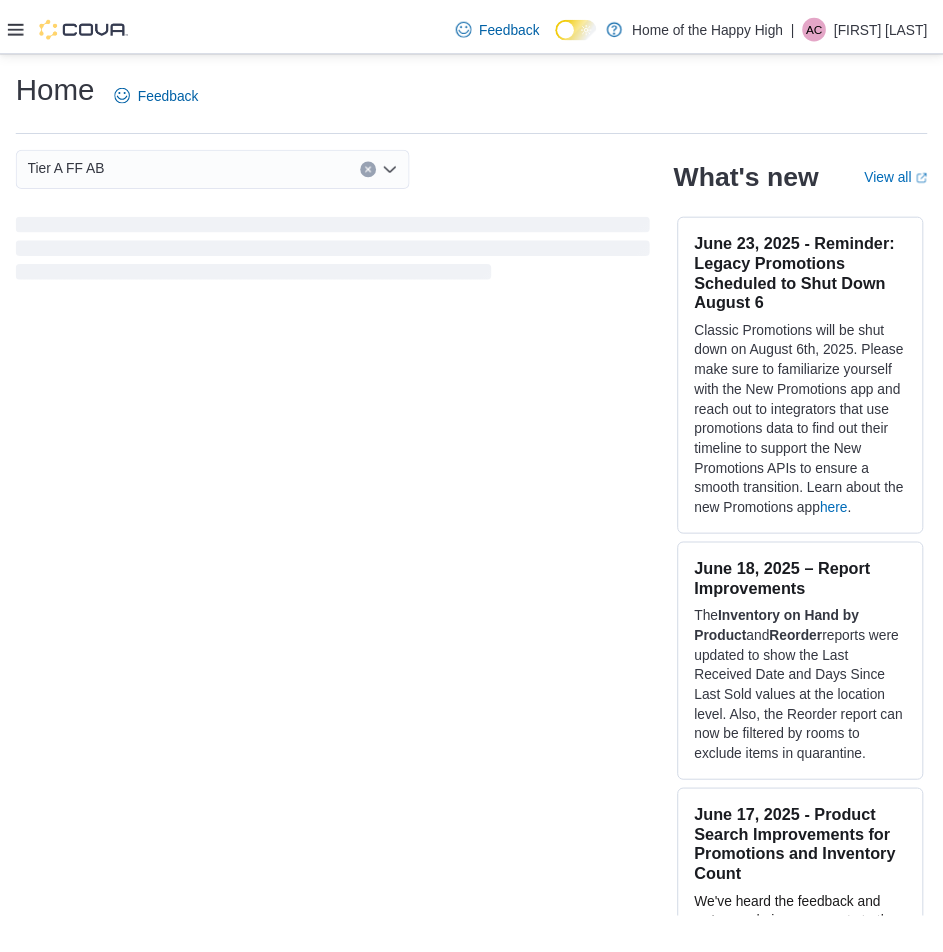 scroll, scrollTop: 0, scrollLeft: 0, axis: both 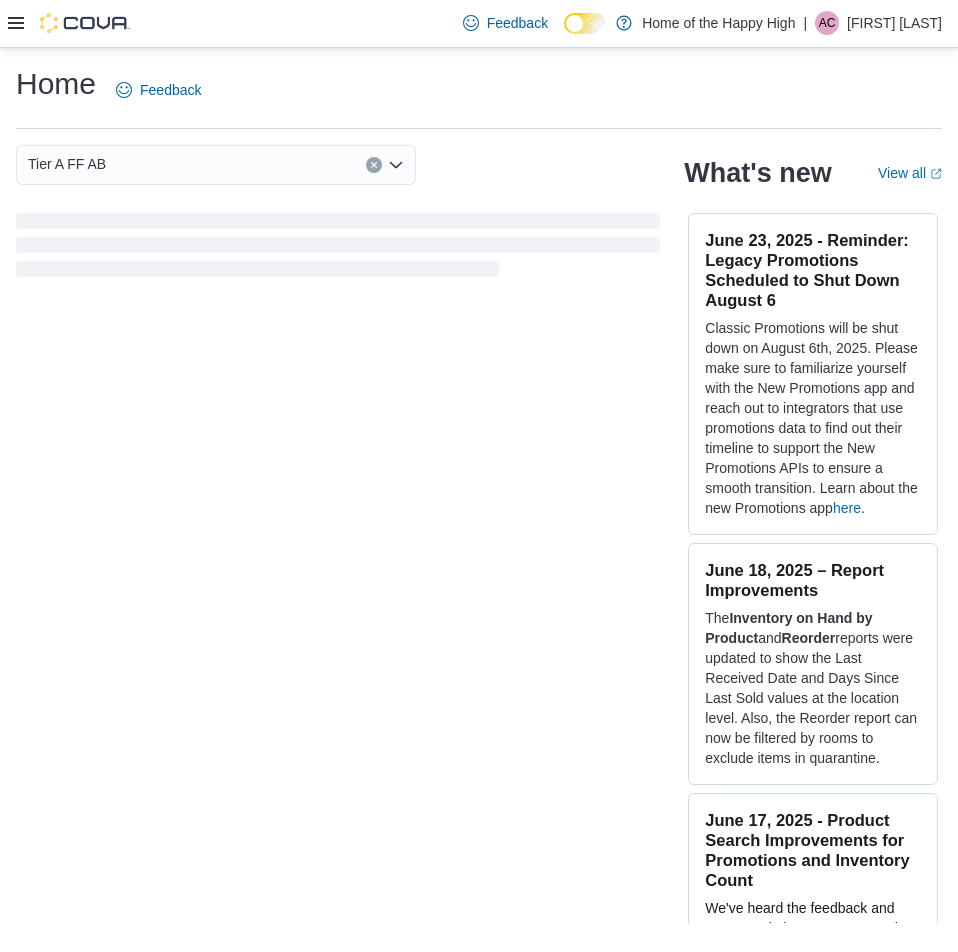 click 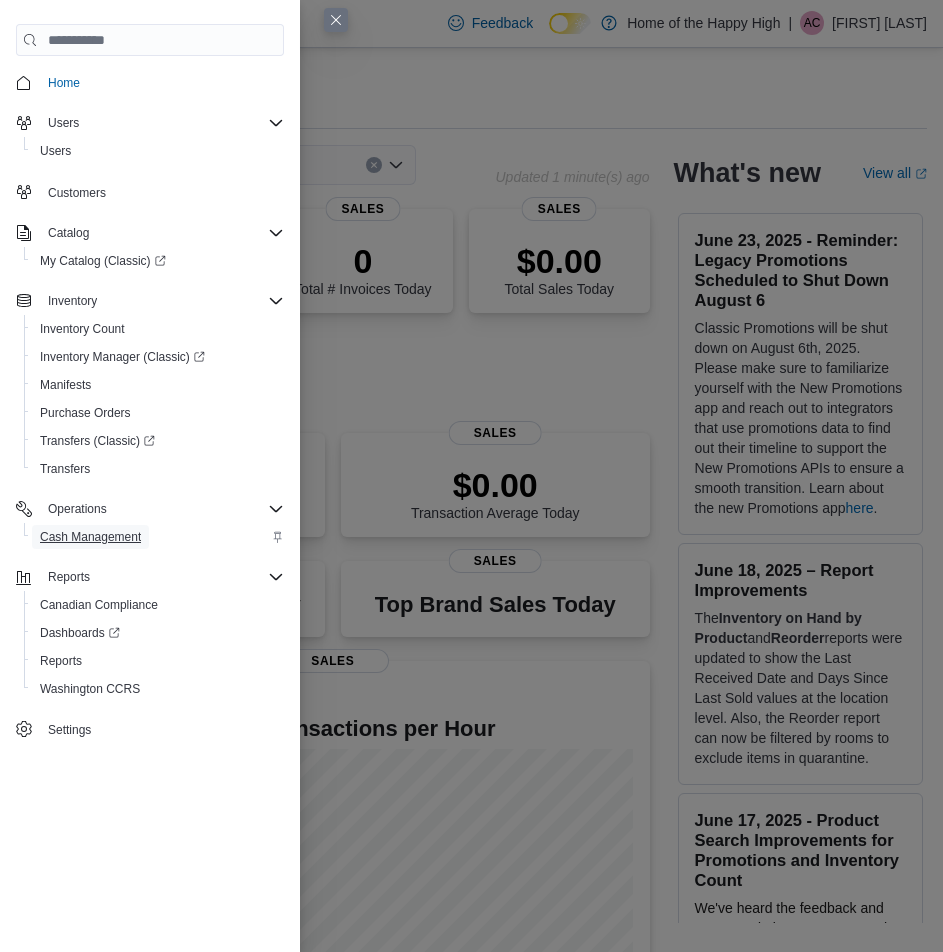click on "Cash Management" at bounding box center (90, 537) 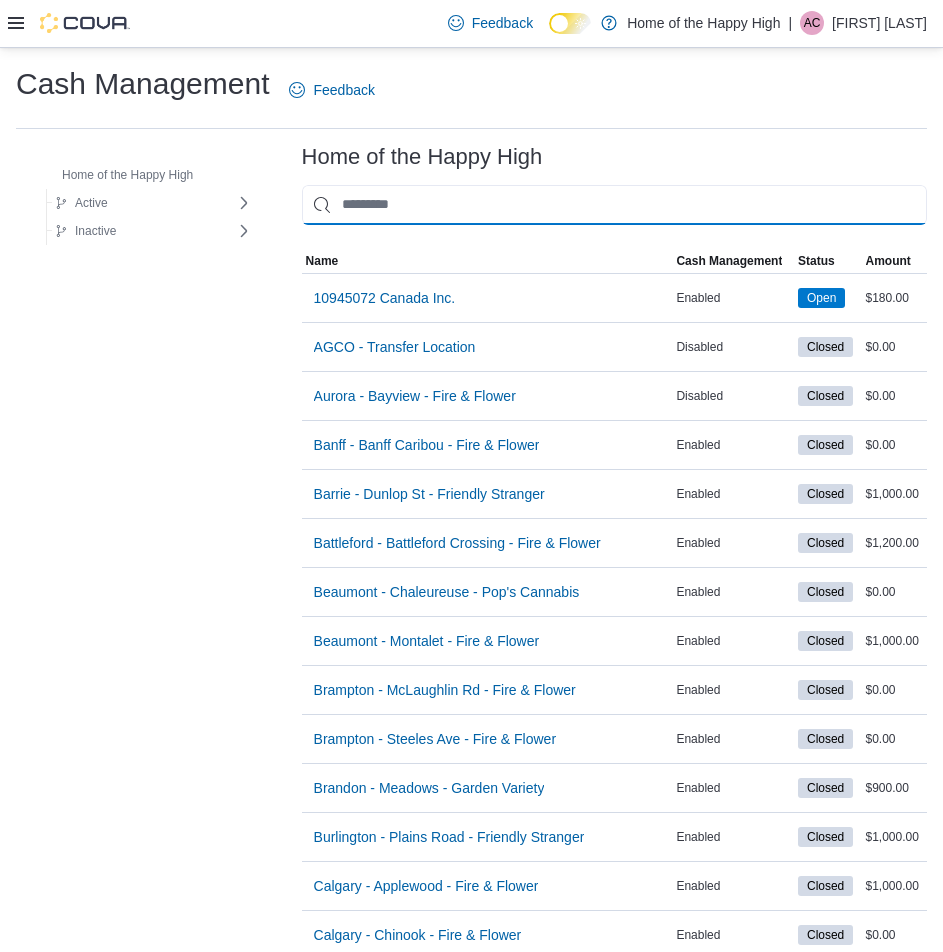 click at bounding box center [614, 205] 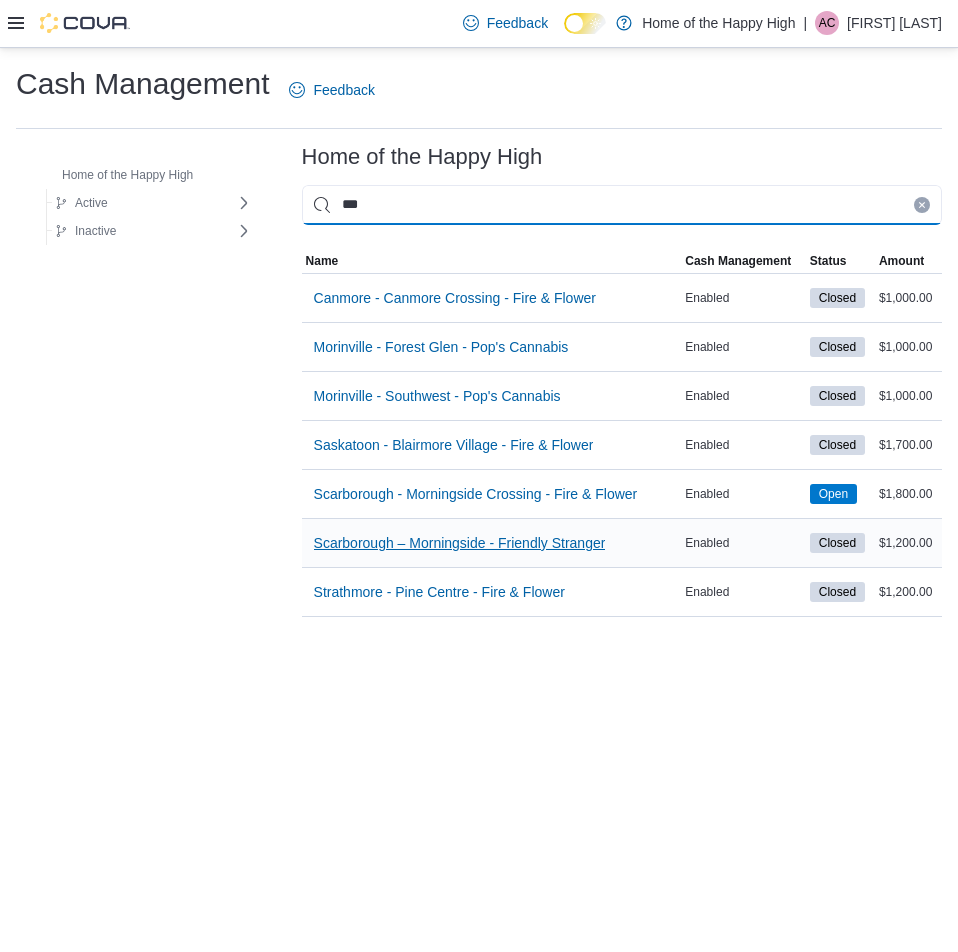type on "***" 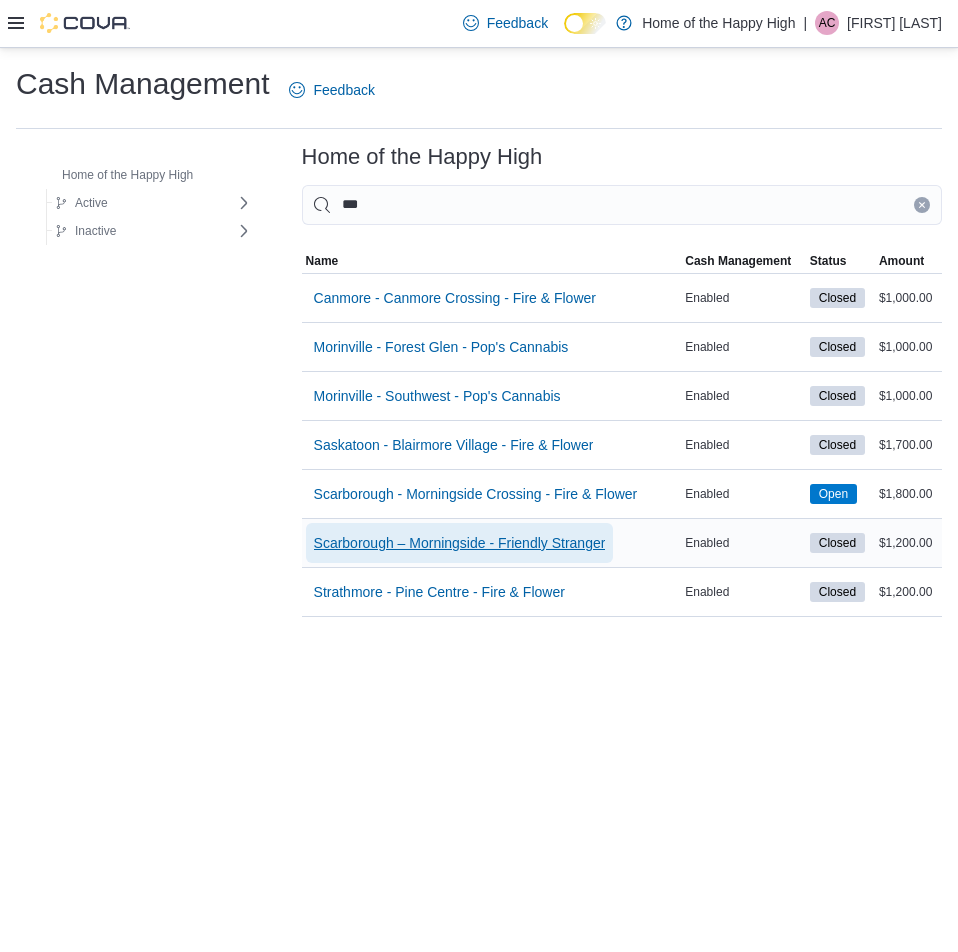 click on "Scarborough – Morningside - Friendly Stranger" at bounding box center (460, 543) 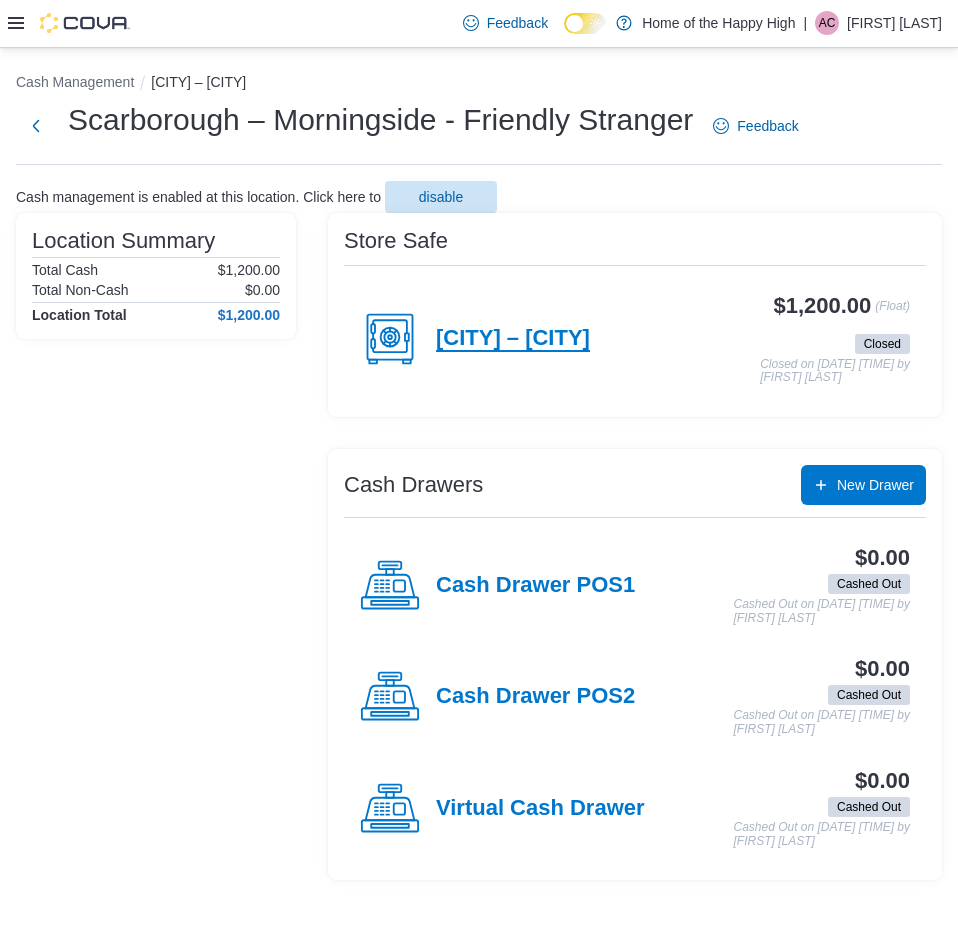 click on "[CITY] – [CITY]" at bounding box center (513, 339) 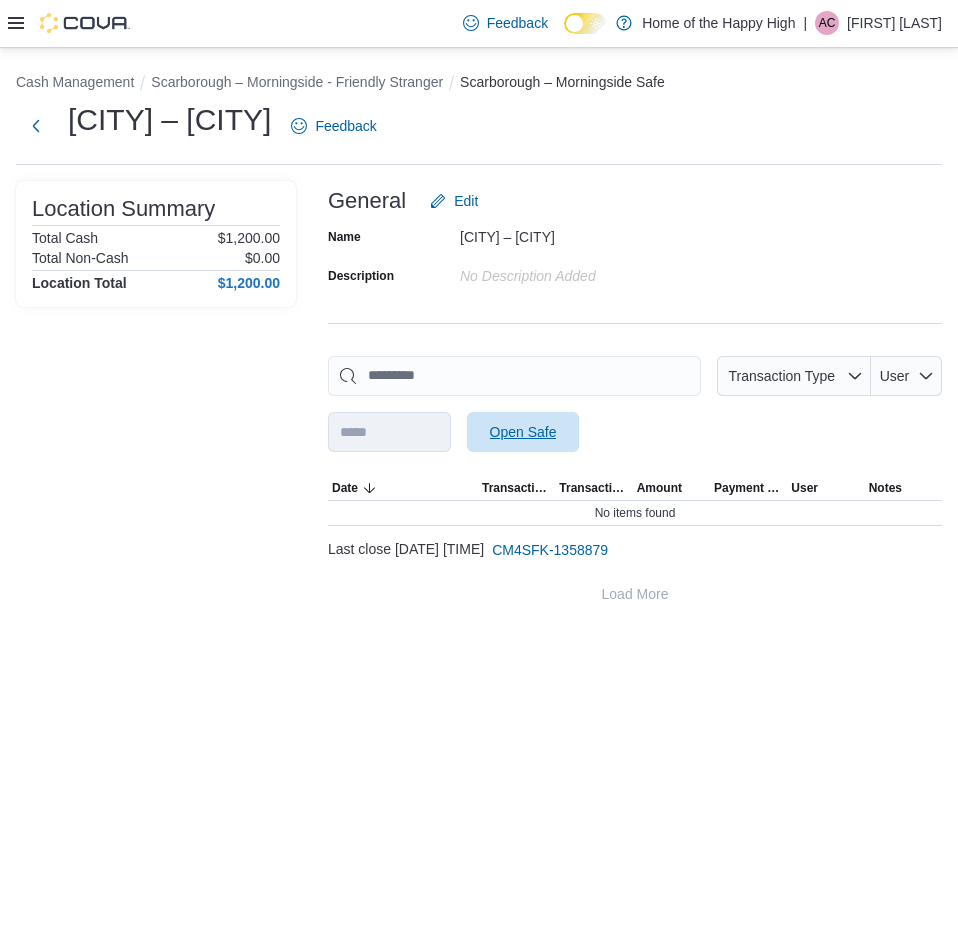 click on "Open Safe" at bounding box center [523, 432] 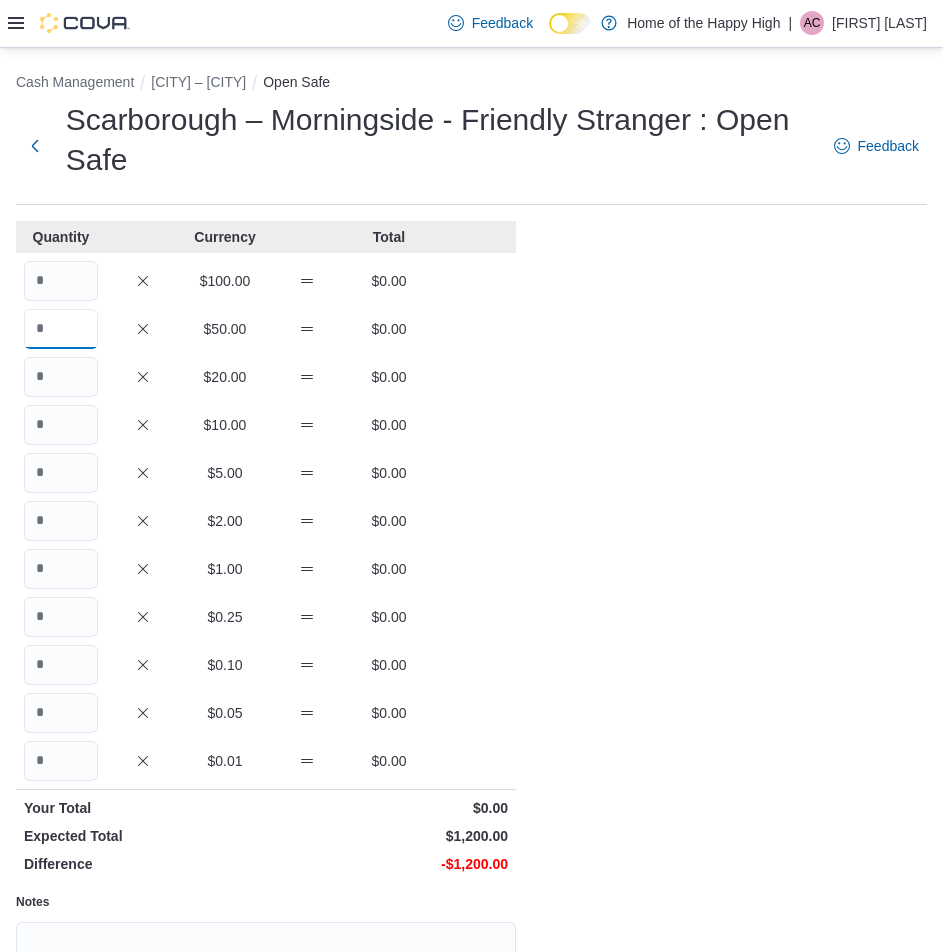 click at bounding box center (61, 329) 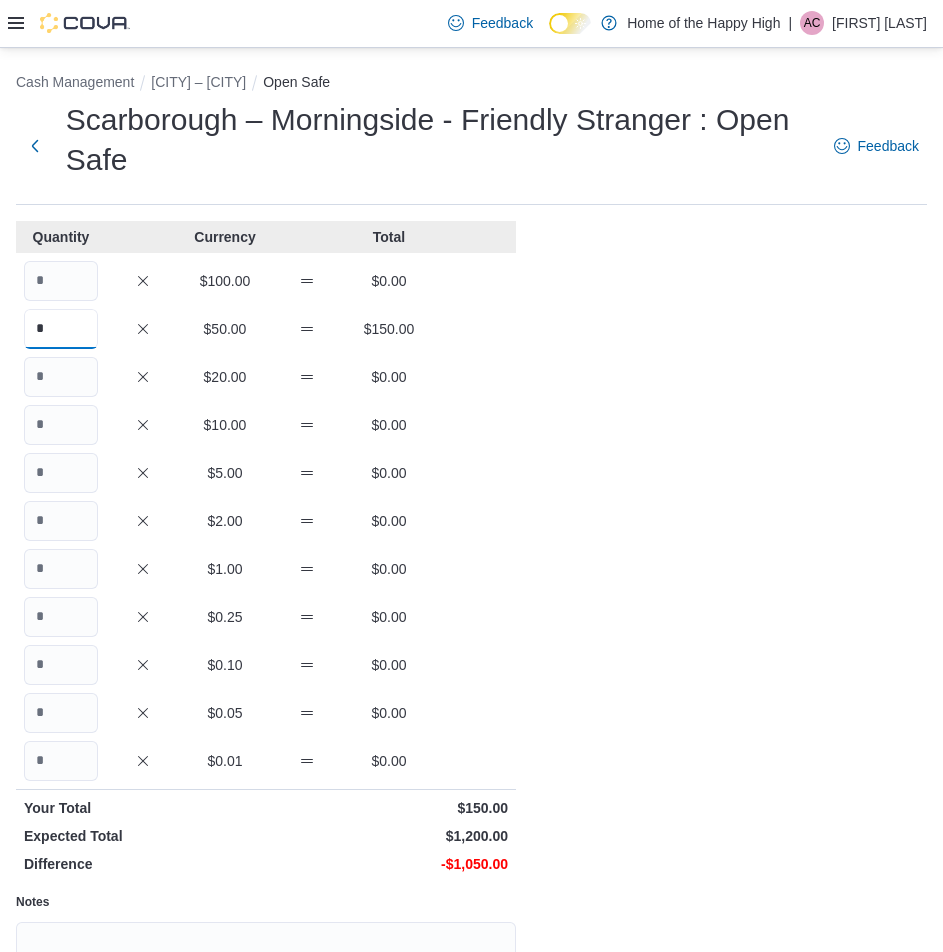 type on "*" 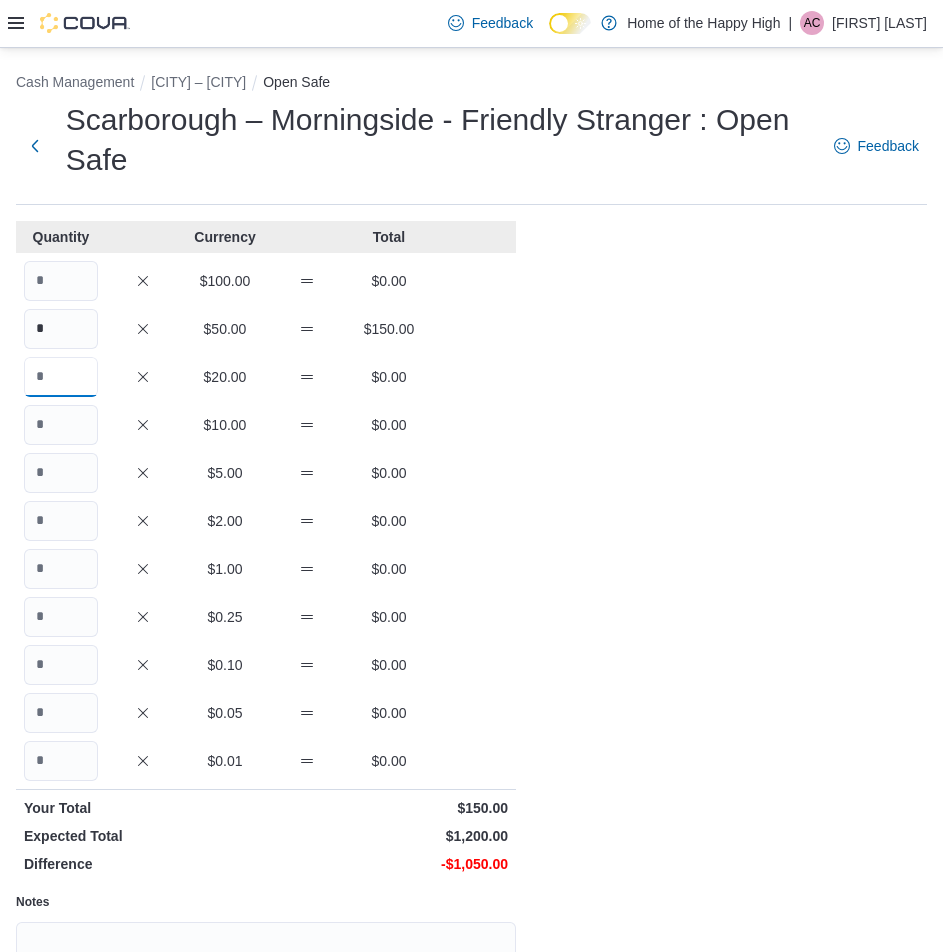 click at bounding box center (61, 377) 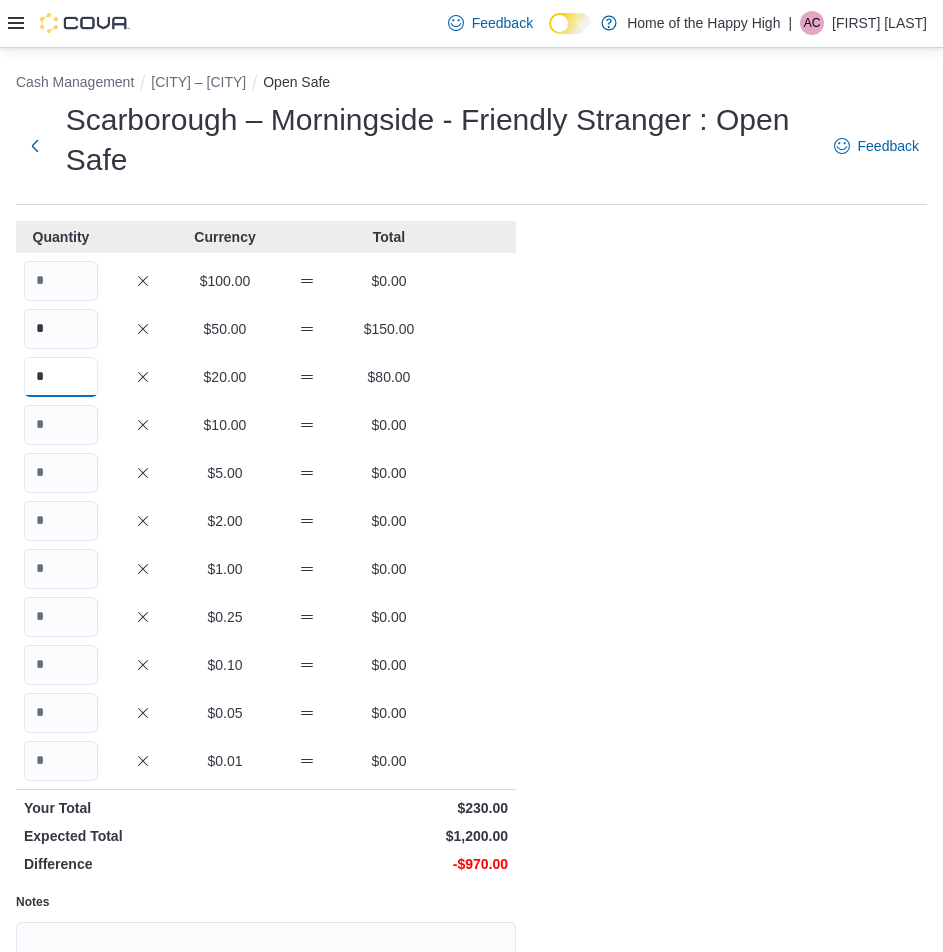 type on "*" 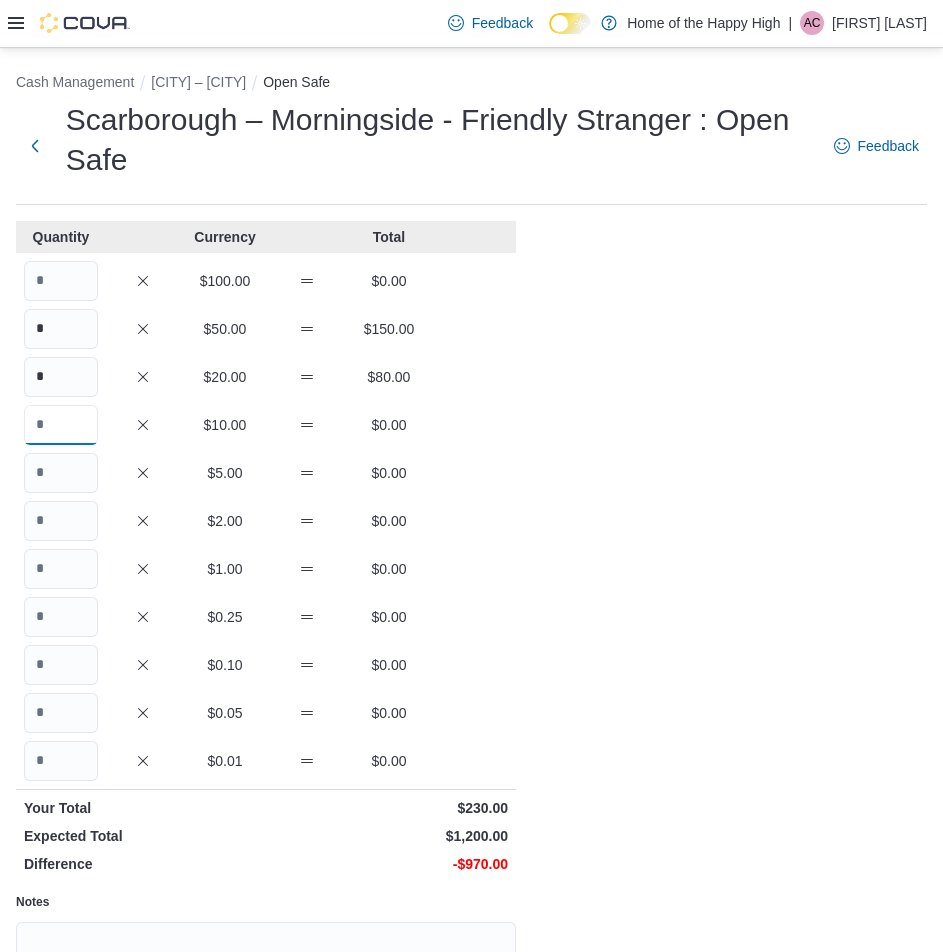 click at bounding box center (61, 425) 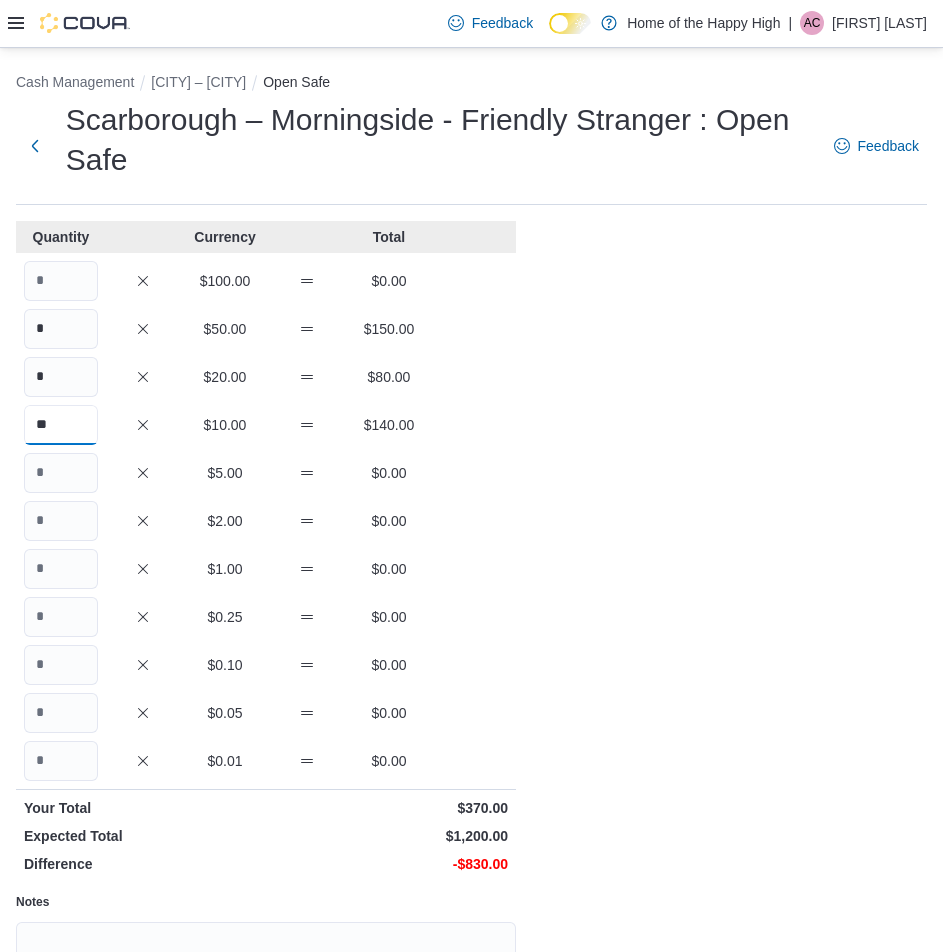 type on "**" 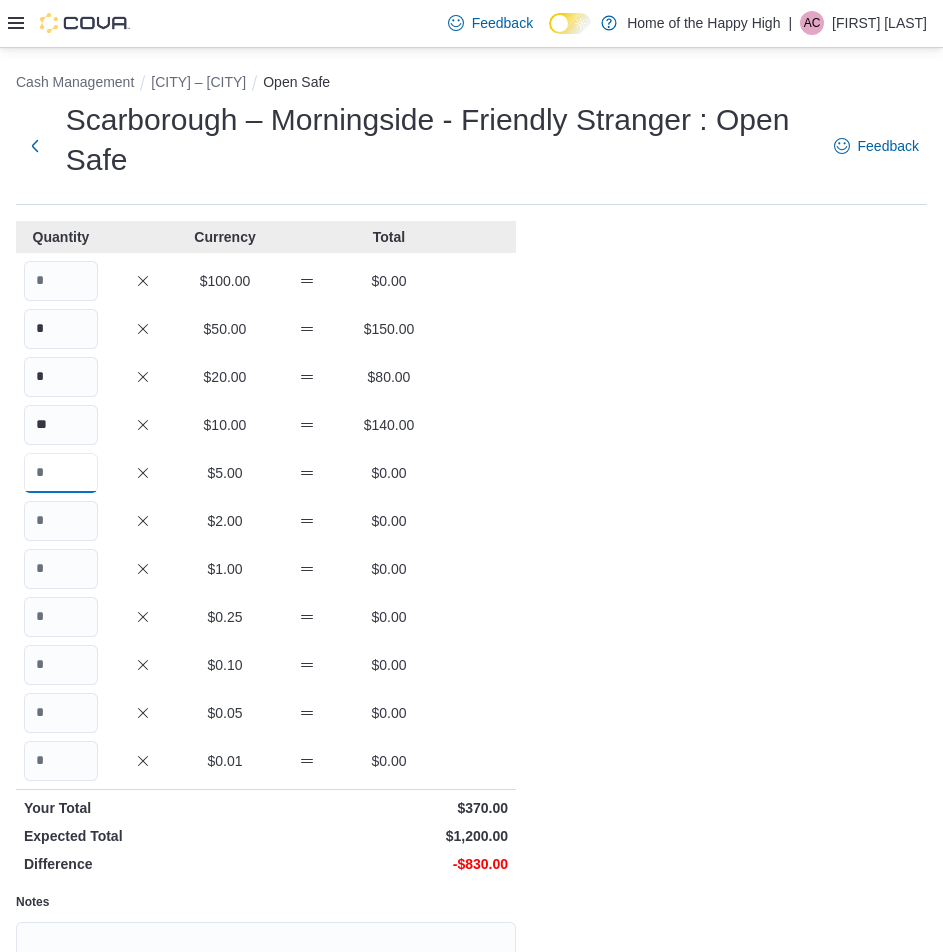 click at bounding box center [61, 473] 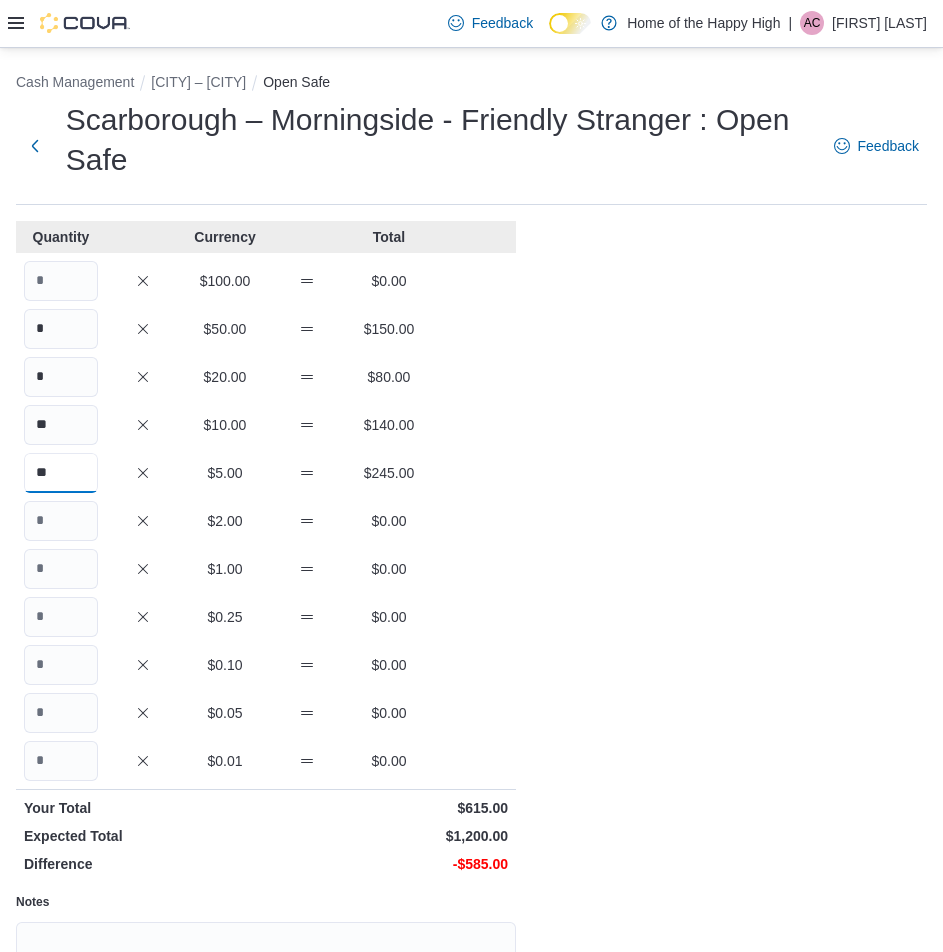 type on "**" 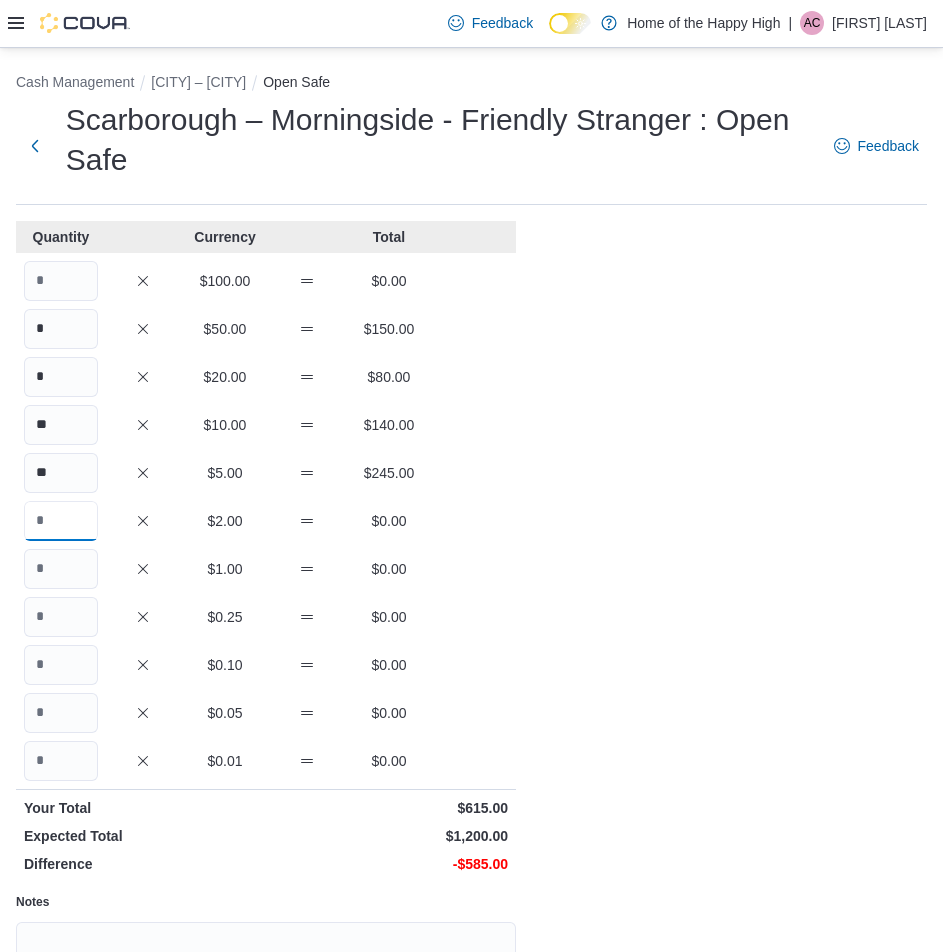 click at bounding box center [61, 521] 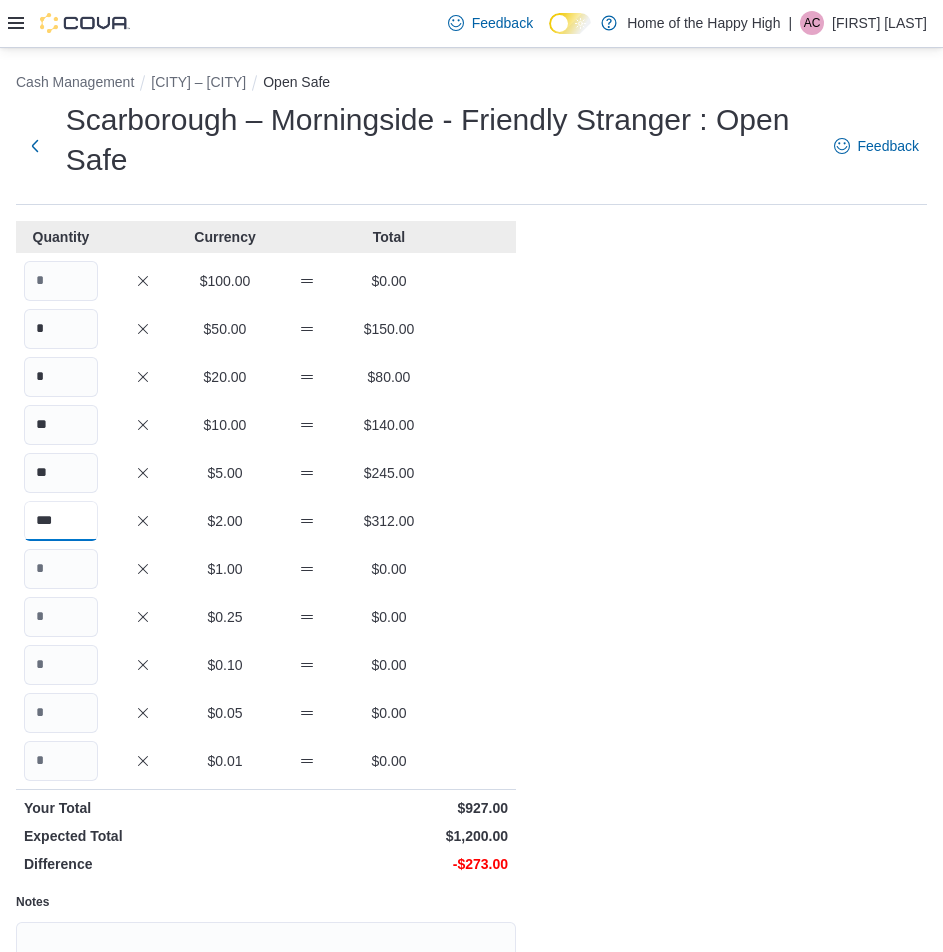 type on "***" 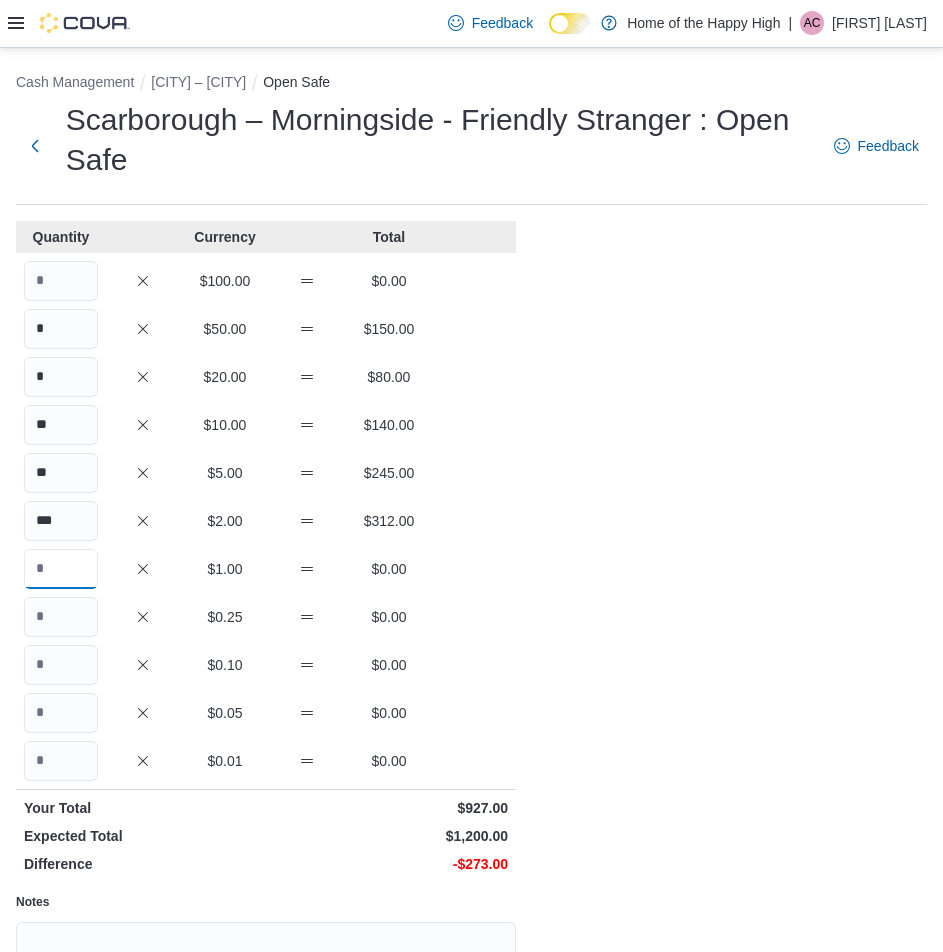 click at bounding box center (61, 569) 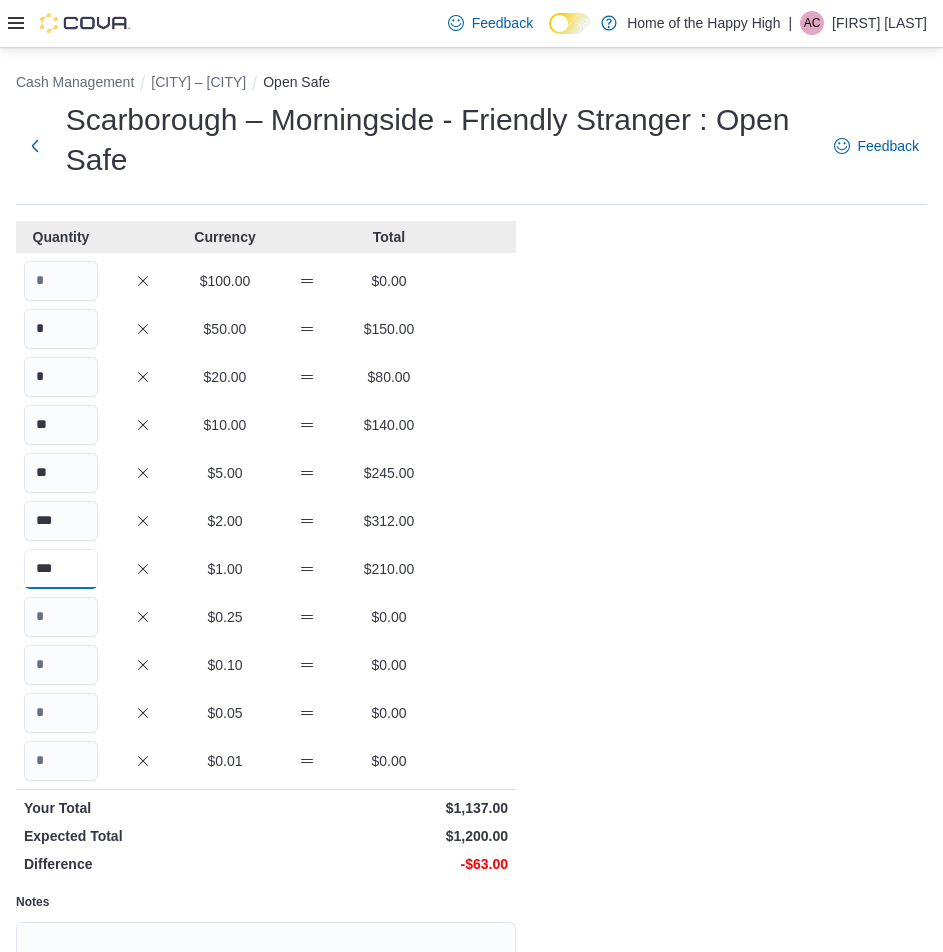 type on "***" 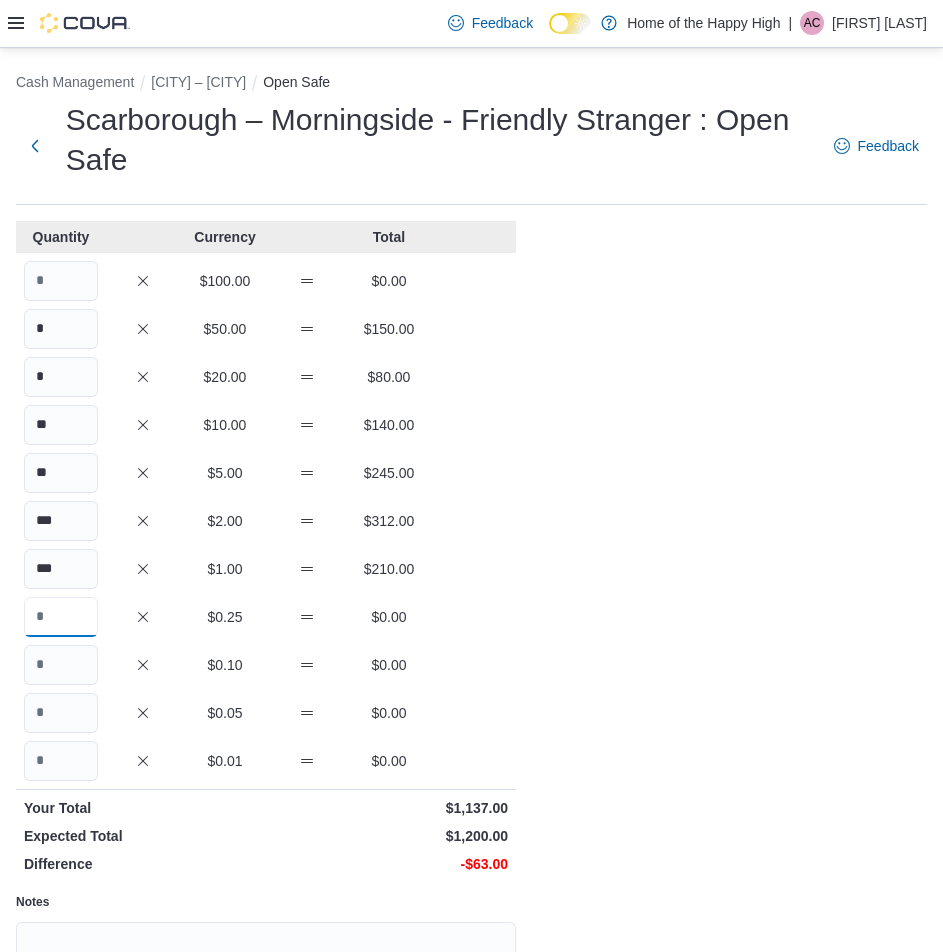 click at bounding box center (61, 617) 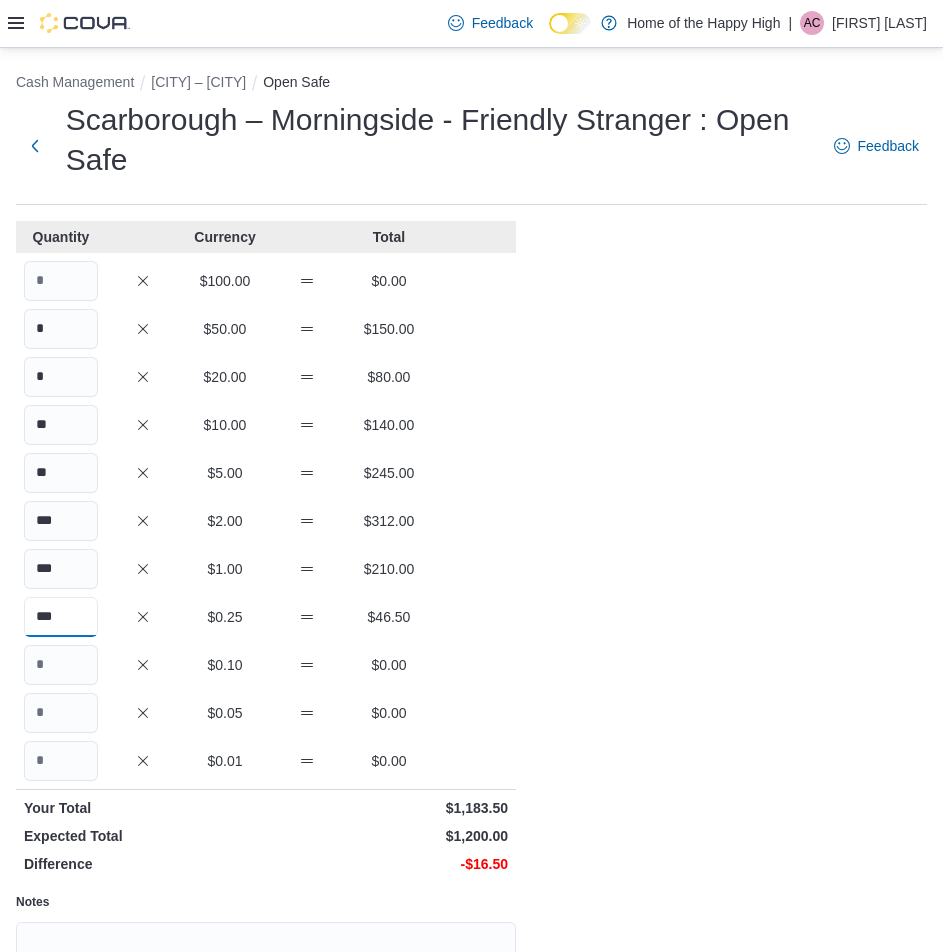 type on "***" 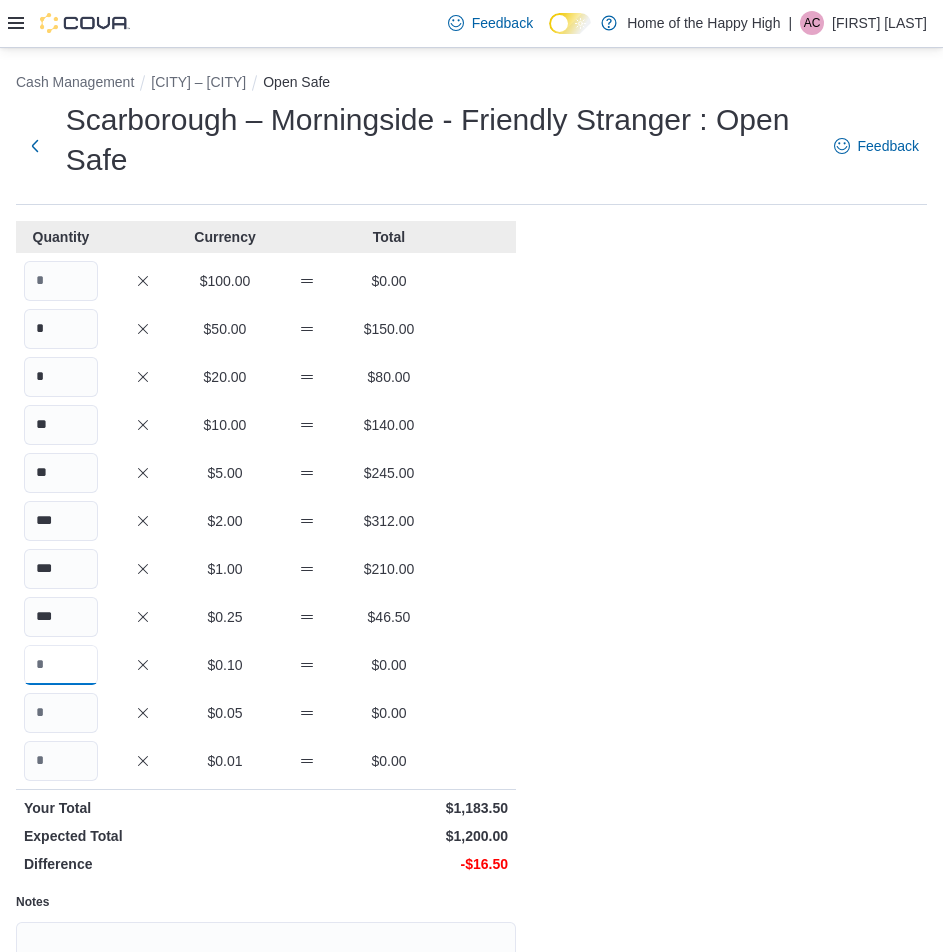 click at bounding box center [61, 665] 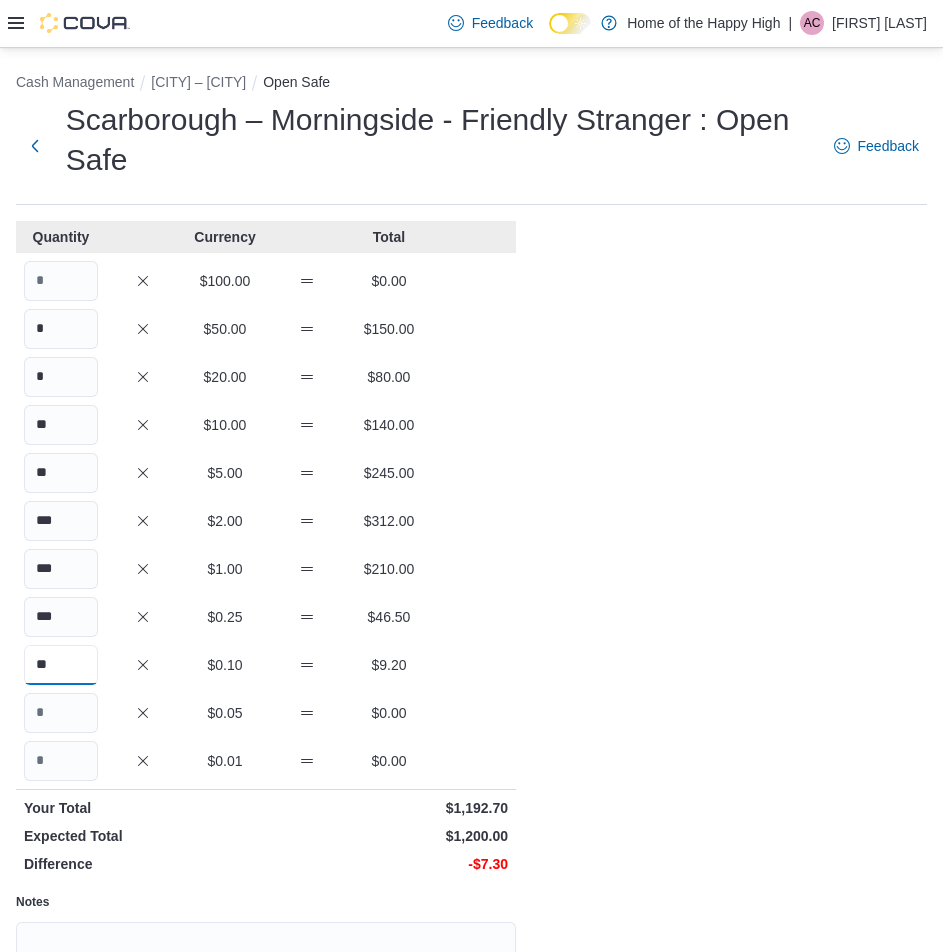 type on "**" 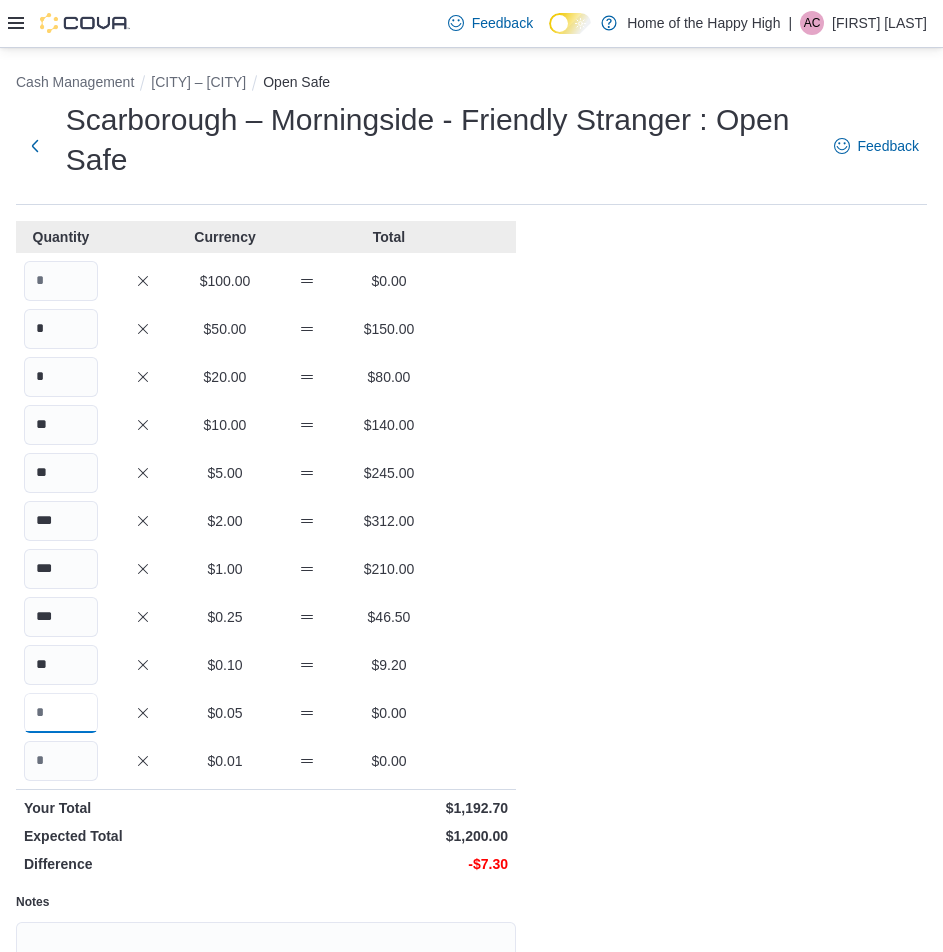 click at bounding box center [61, 713] 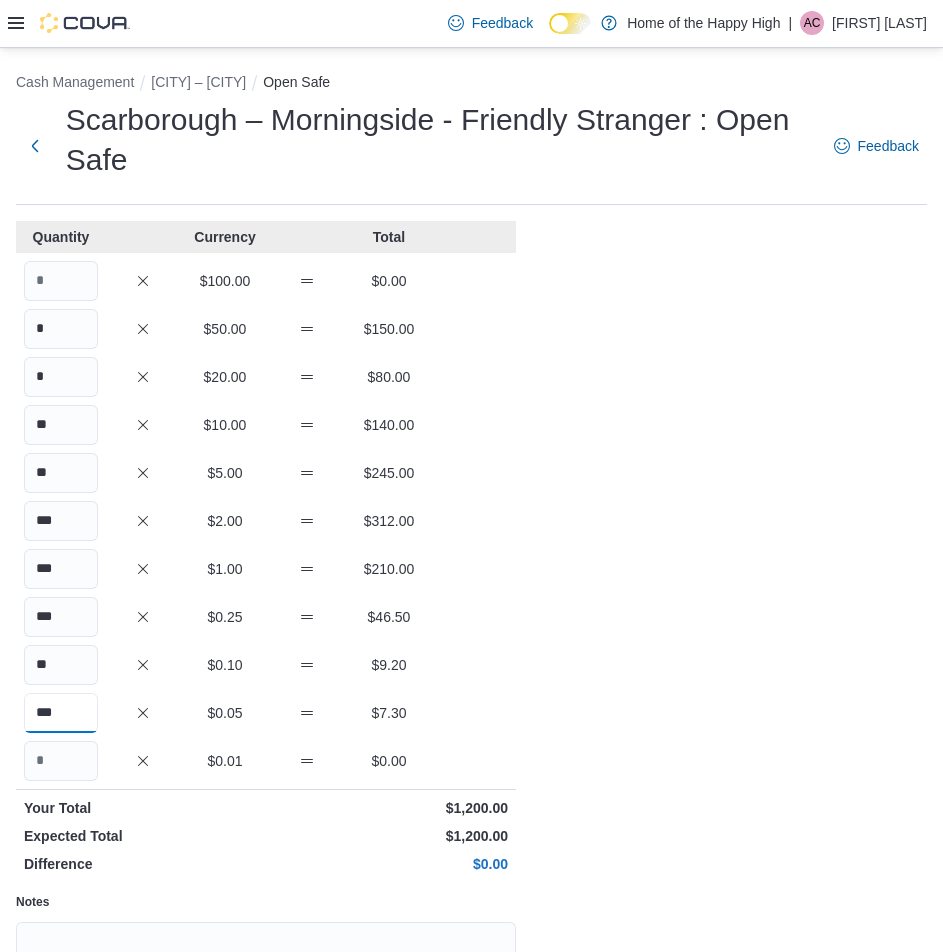 type on "***" 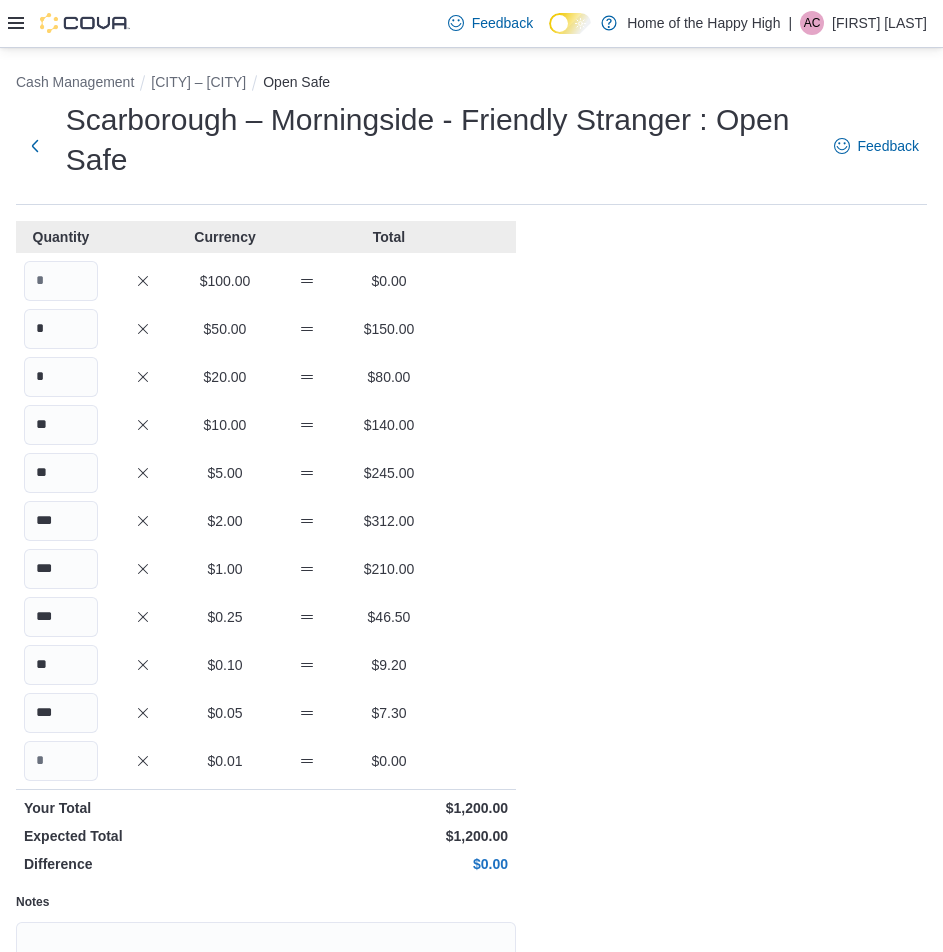 click on "Cash Management [CITY] – [CITY] Open Safe [CITY] – [CITY] - Friendly Stranger : Open Safe Feedback   Quantity Currency Total $100.00 $0.00 * $50.00 $150.00 * $20.00 $80.00 ** $10.00 $140.00 ** $5.00 $245.00 *** $2.00 $312.00 *** $1.00 $210.00 *** $0.25 $46.50 ** $0.10 $9.20 *** $0.05 $7.30 $0.01 $0.00 Your Total $1,200.00 Expected Total $1,200.00 Difference $0.00 Notes  Cancel Save" at bounding box center (471, 603) 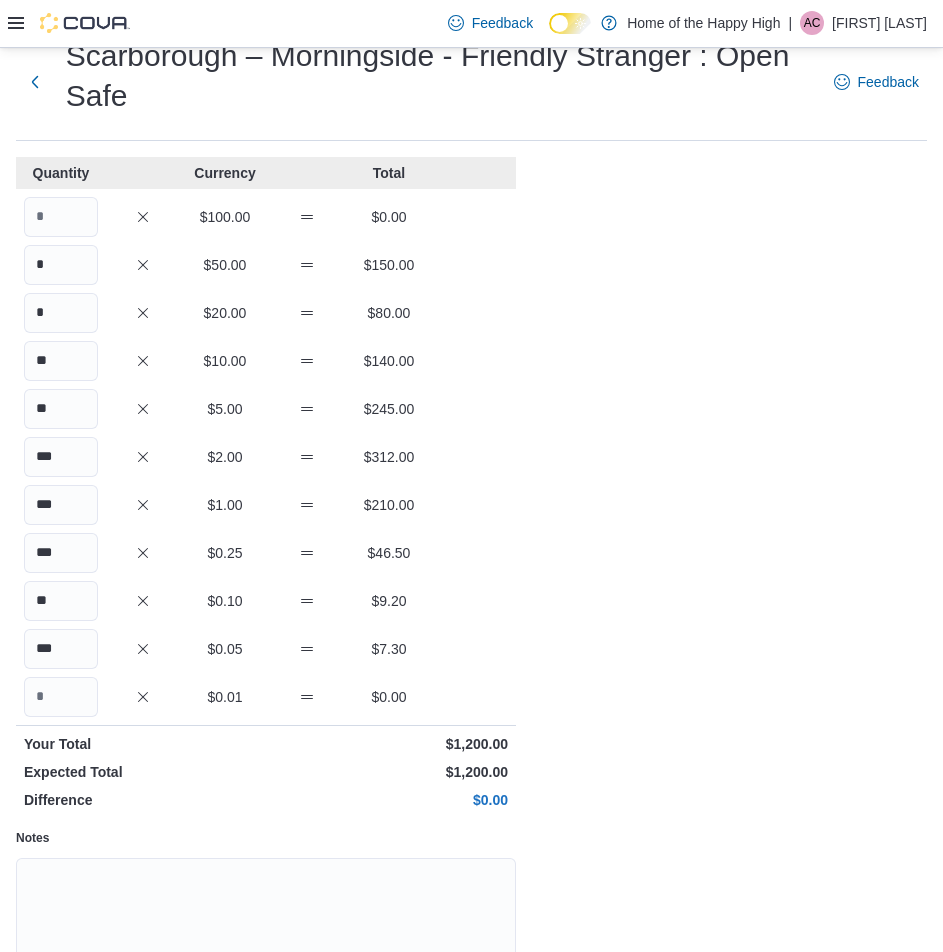 scroll, scrollTop: 100, scrollLeft: 0, axis: vertical 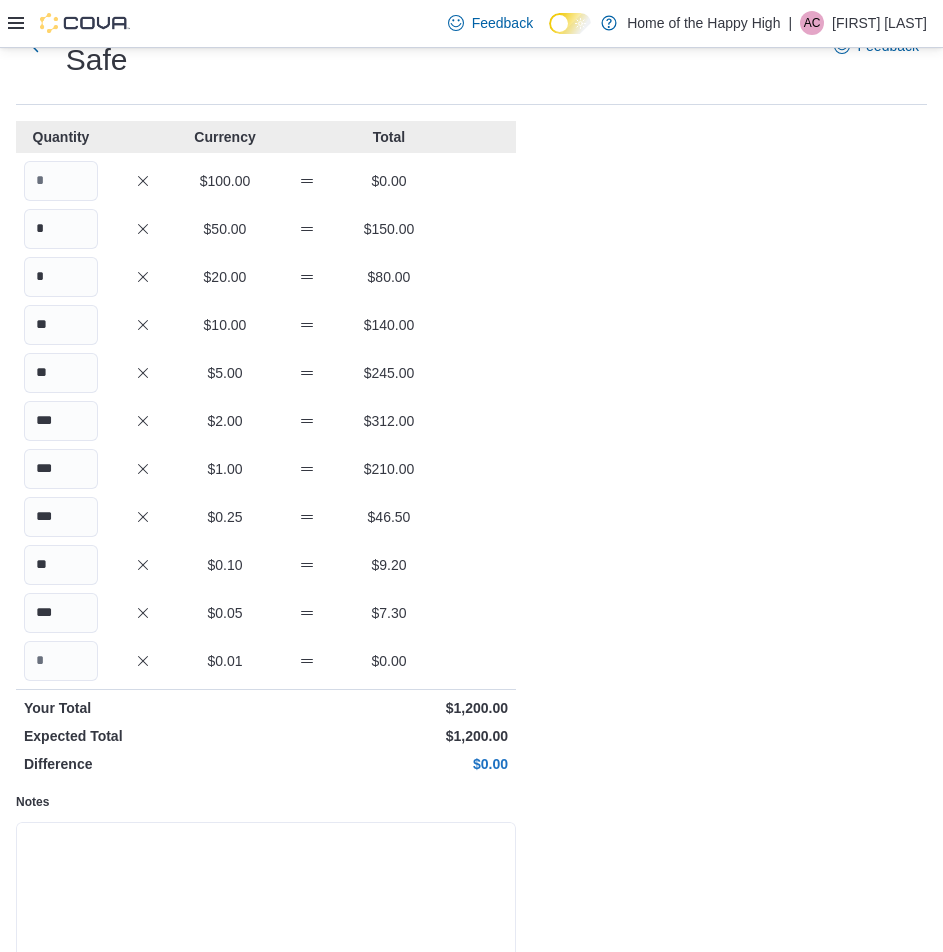click on "Notes" at bounding box center [266, 897] 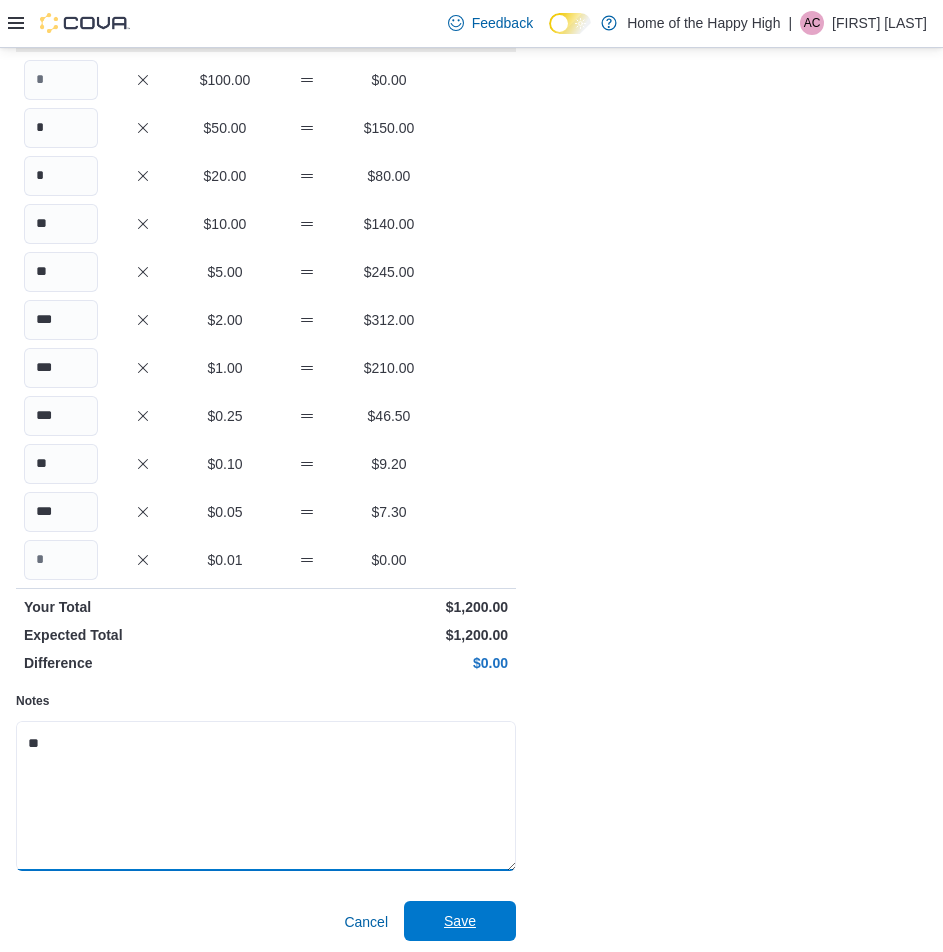 scroll, scrollTop: 207, scrollLeft: 0, axis: vertical 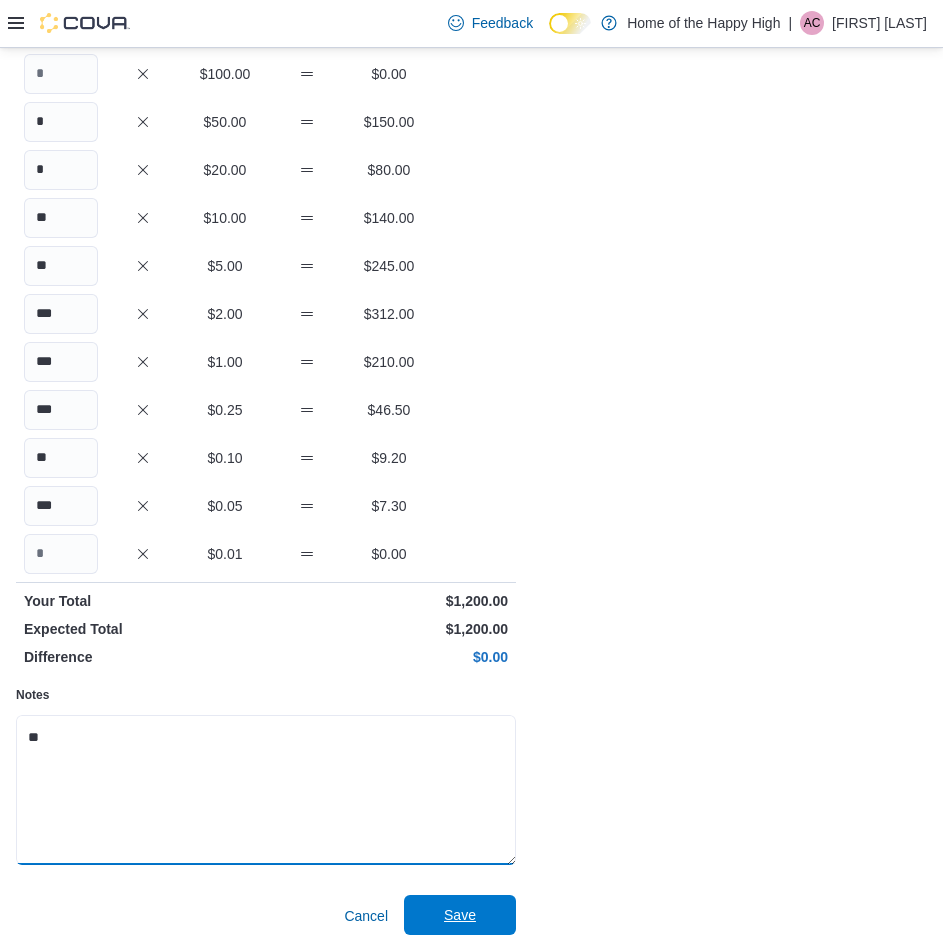 type on "**" 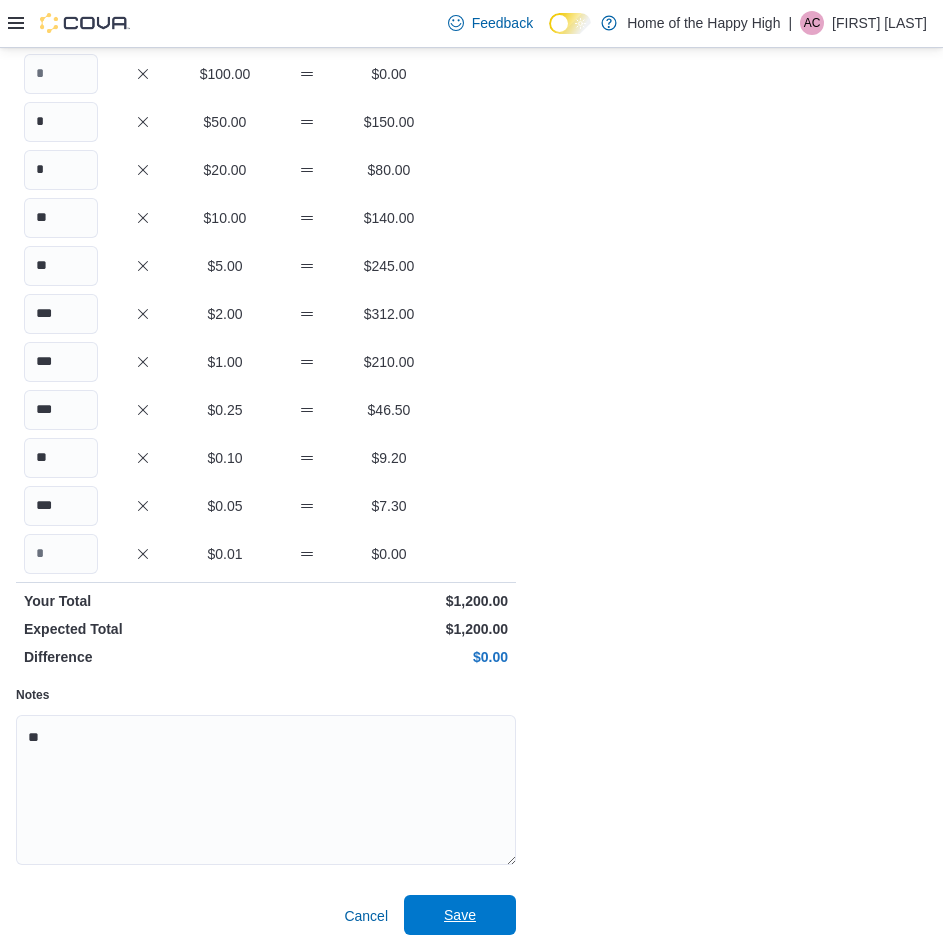 click on "Save" at bounding box center [460, 915] 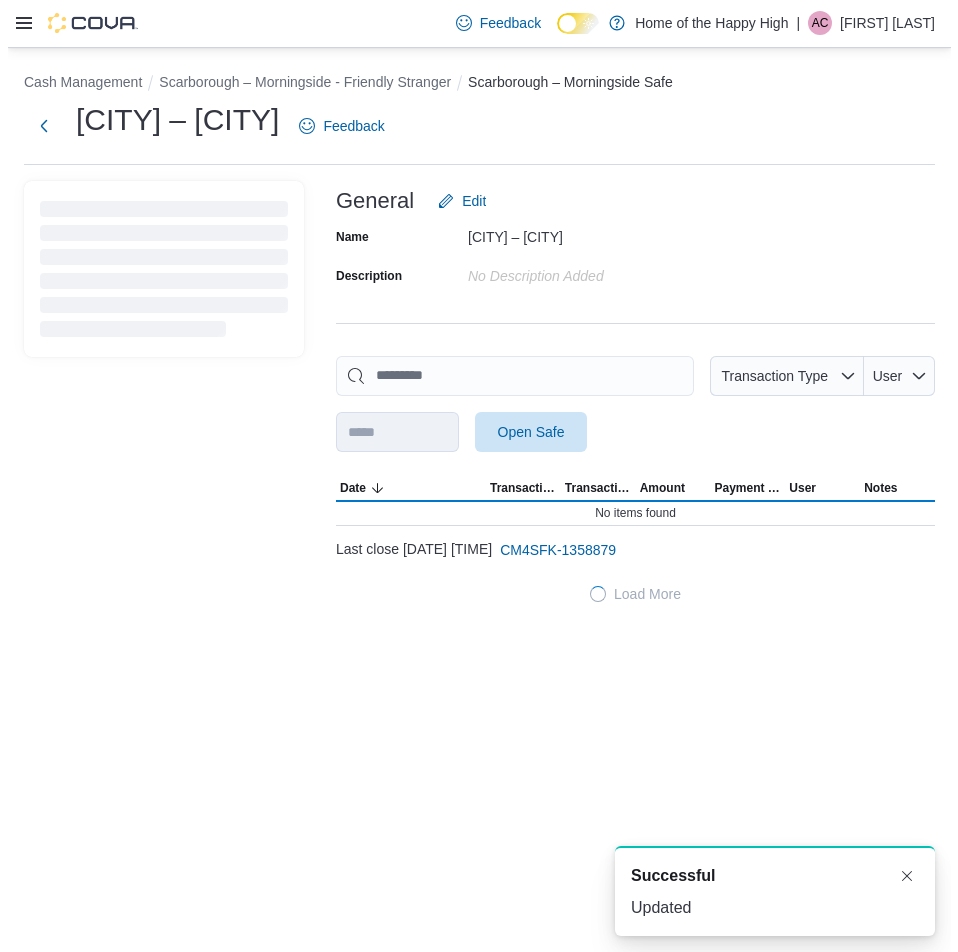 scroll, scrollTop: 0, scrollLeft: 0, axis: both 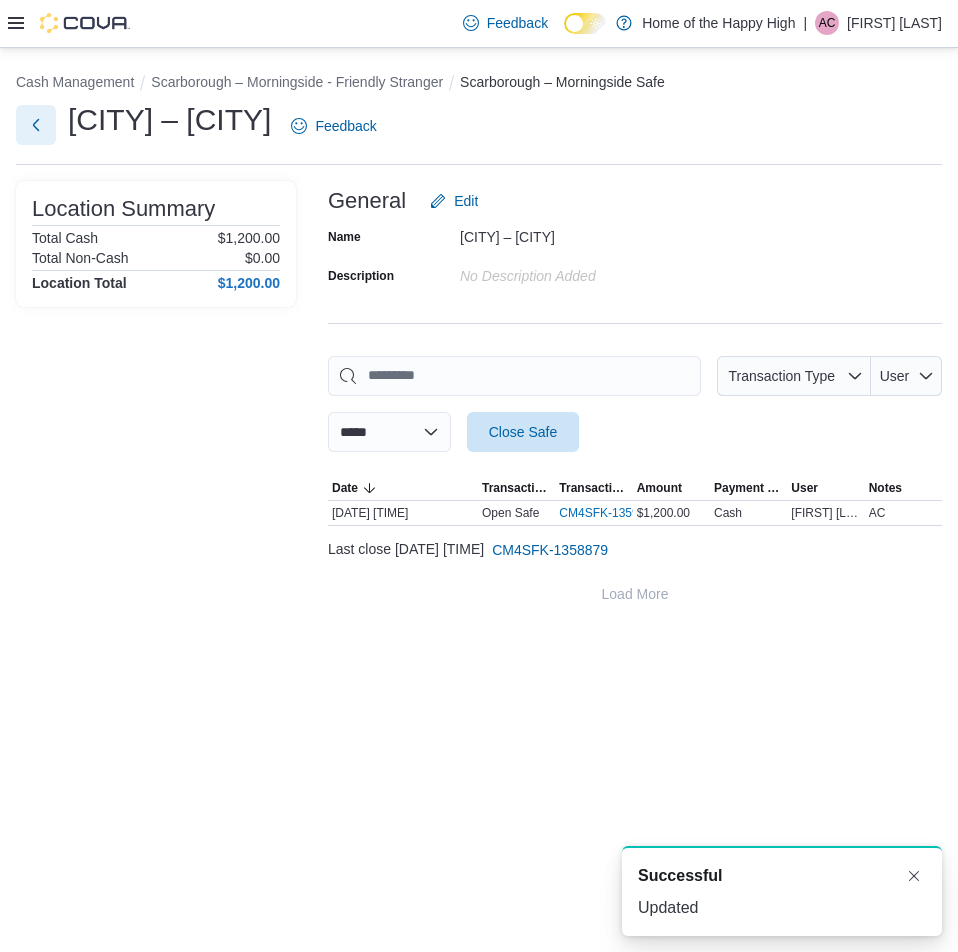 click at bounding box center [36, 125] 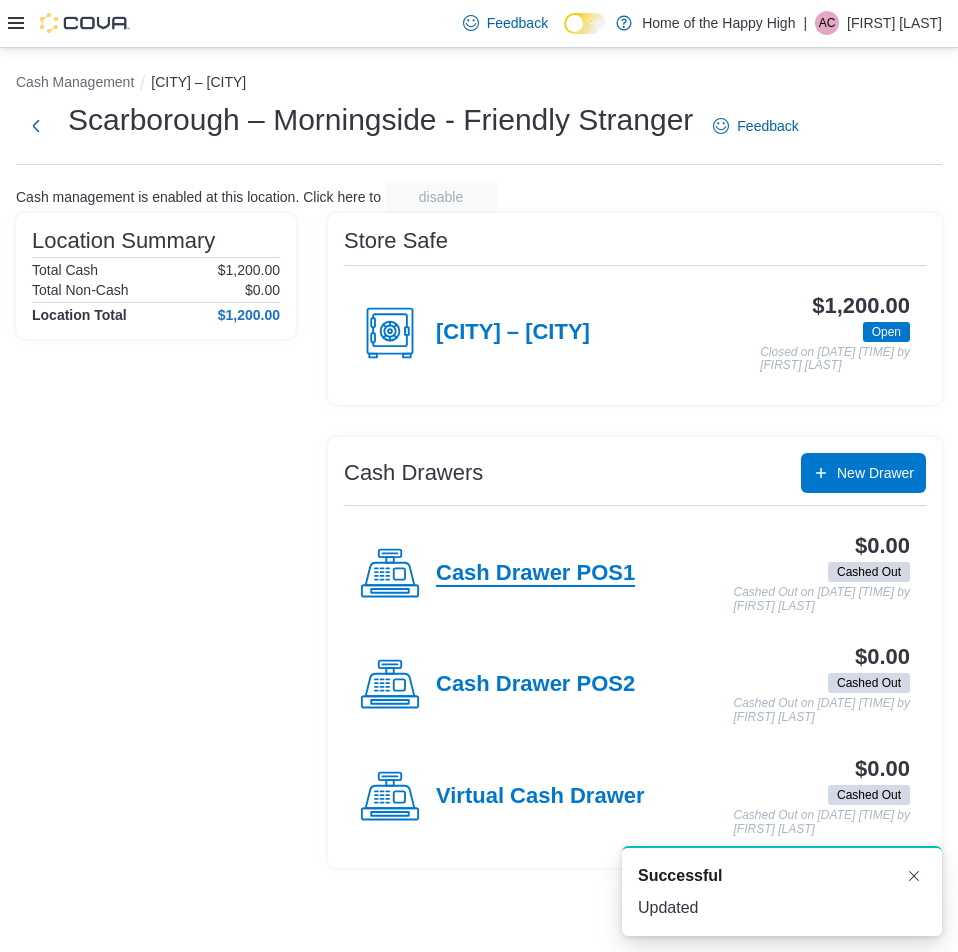 click on "Cash Drawer POS1" at bounding box center (535, 574) 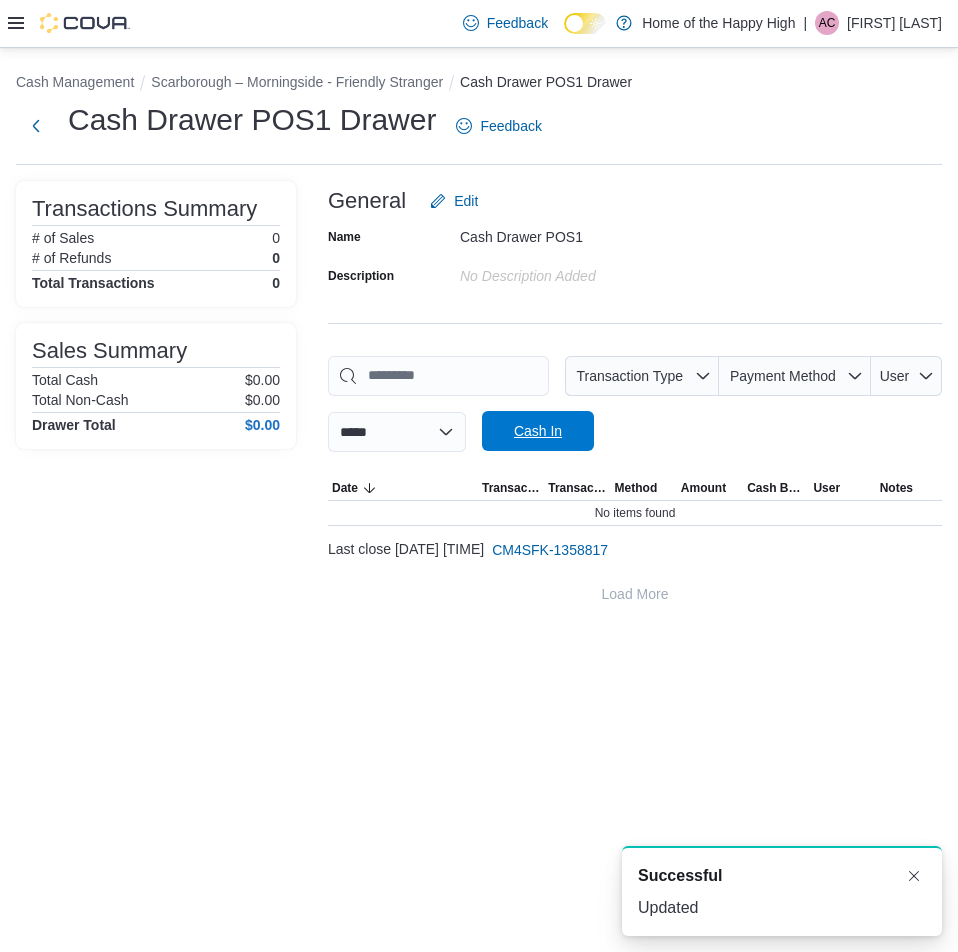 click on "Cash In" at bounding box center [538, 431] 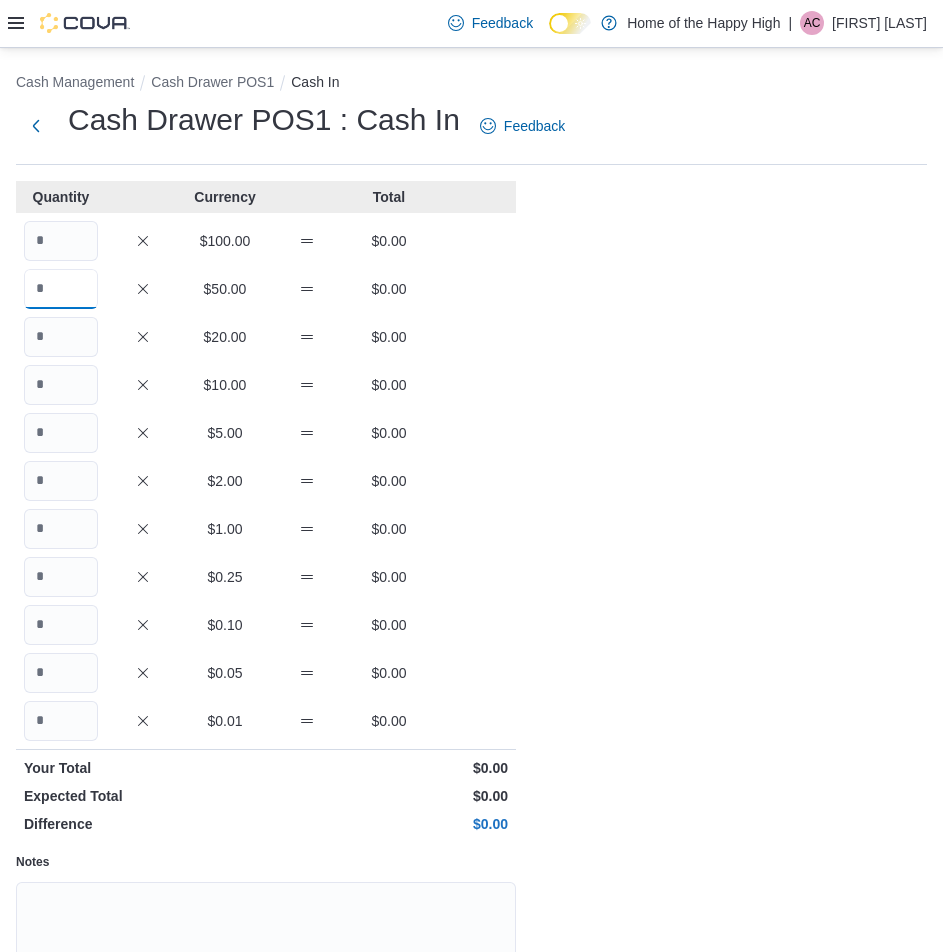click at bounding box center (61, 289) 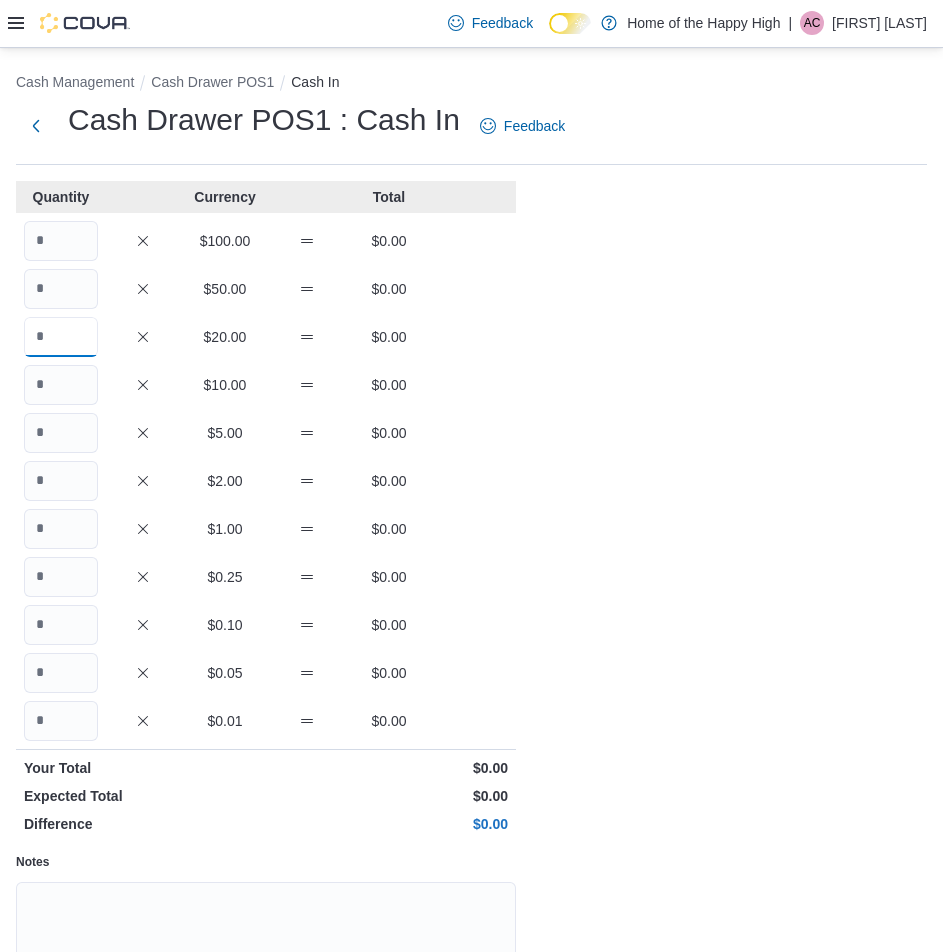 click at bounding box center (61, 337) 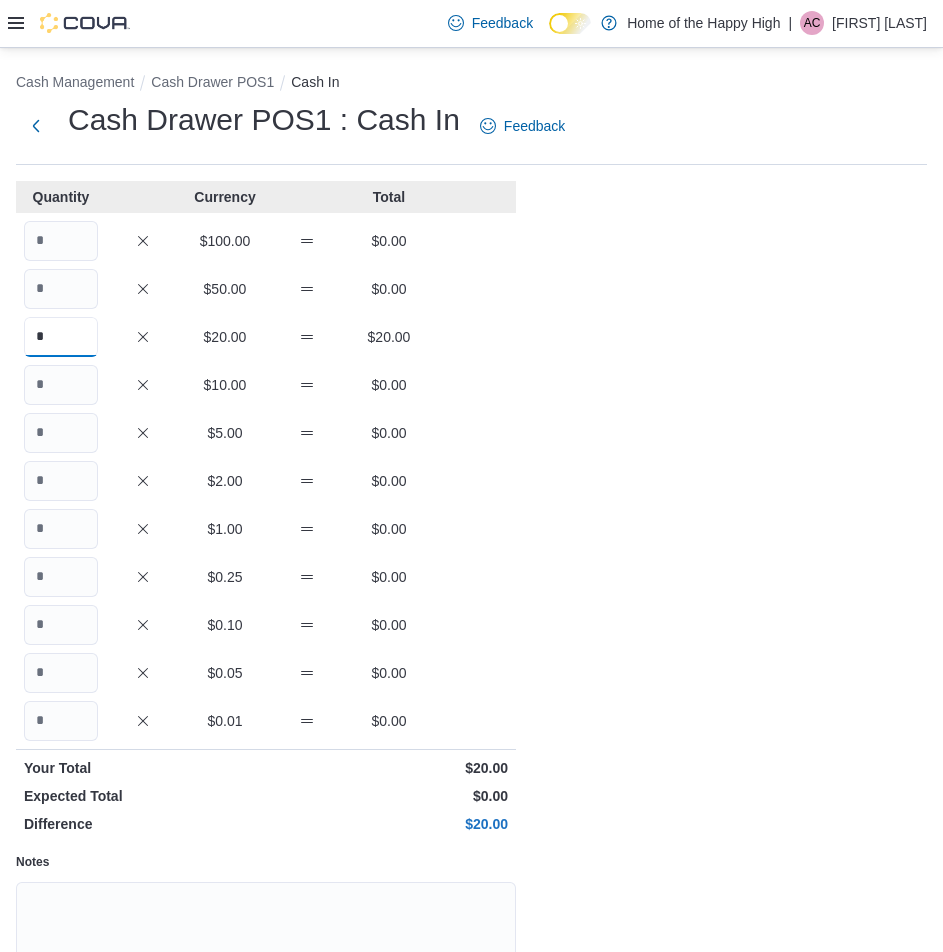 type on "*" 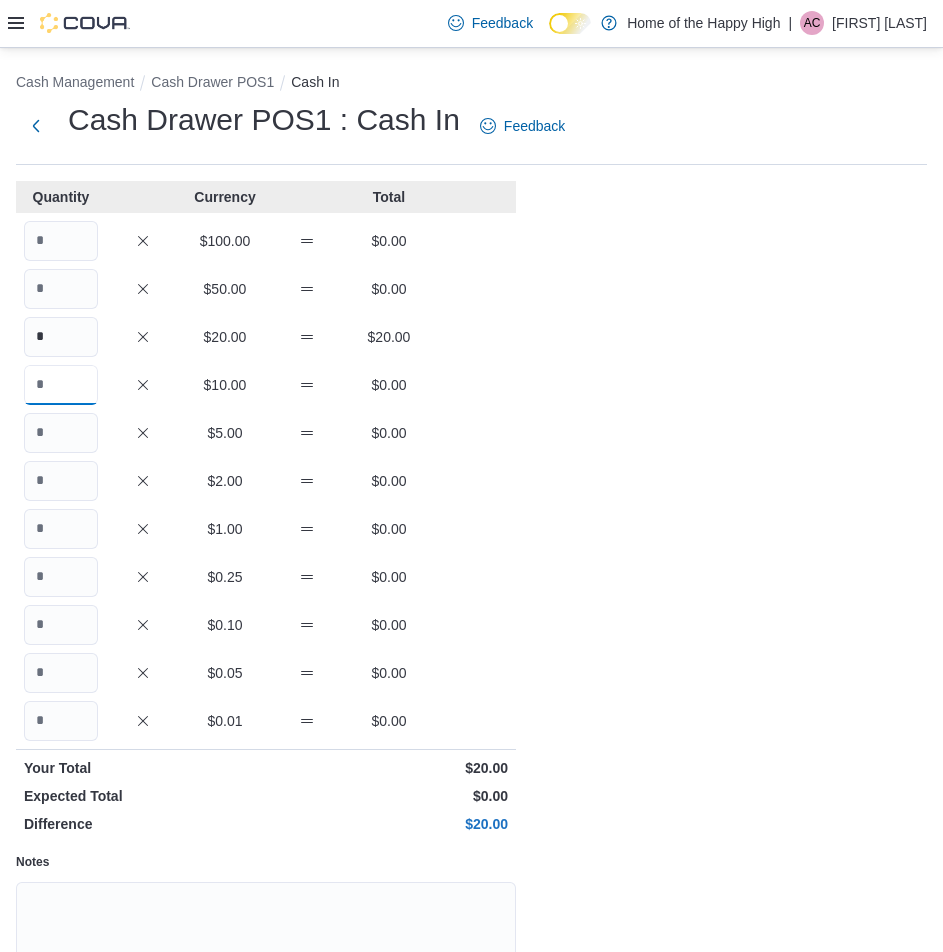 click at bounding box center [61, 385] 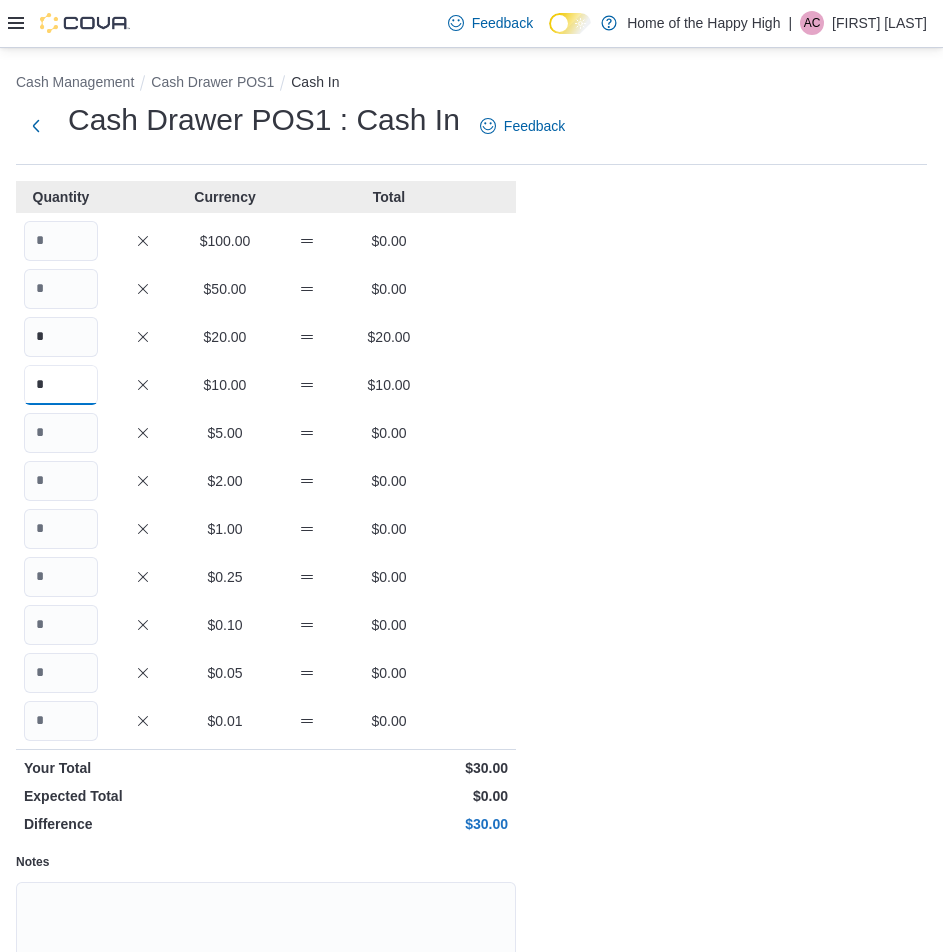 type on "*" 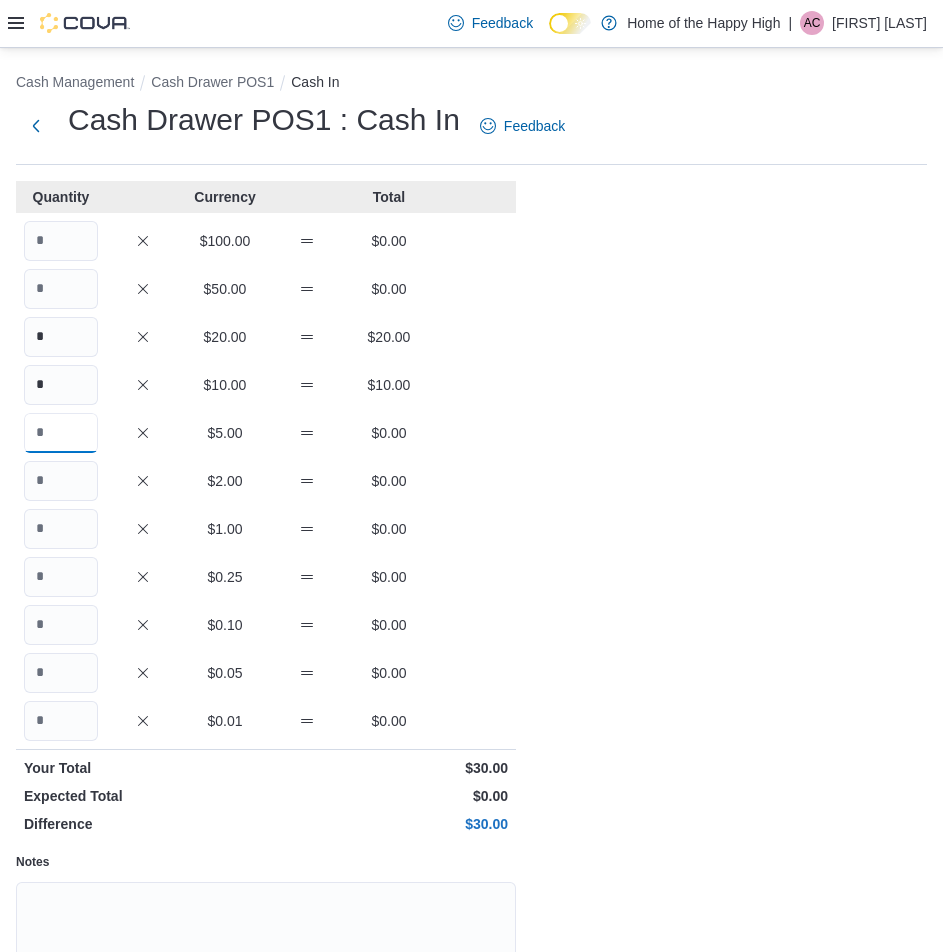 click at bounding box center (61, 433) 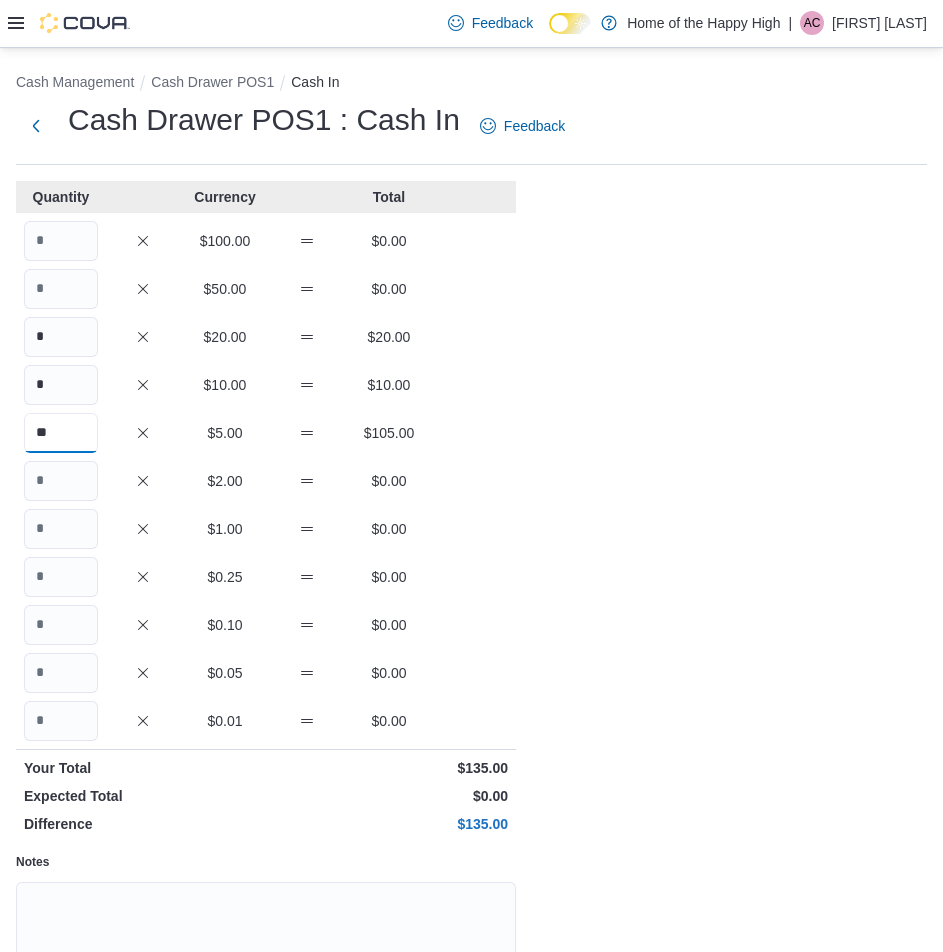 type on "**" 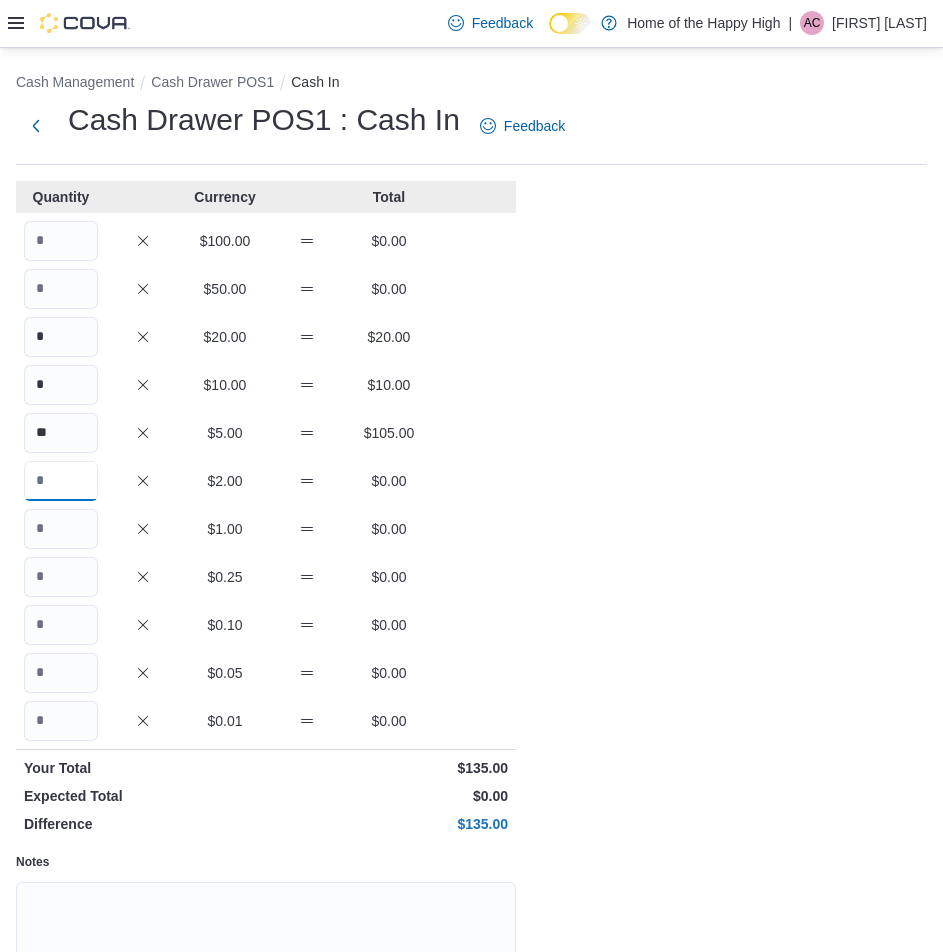 click at bounding box center (61, 481) 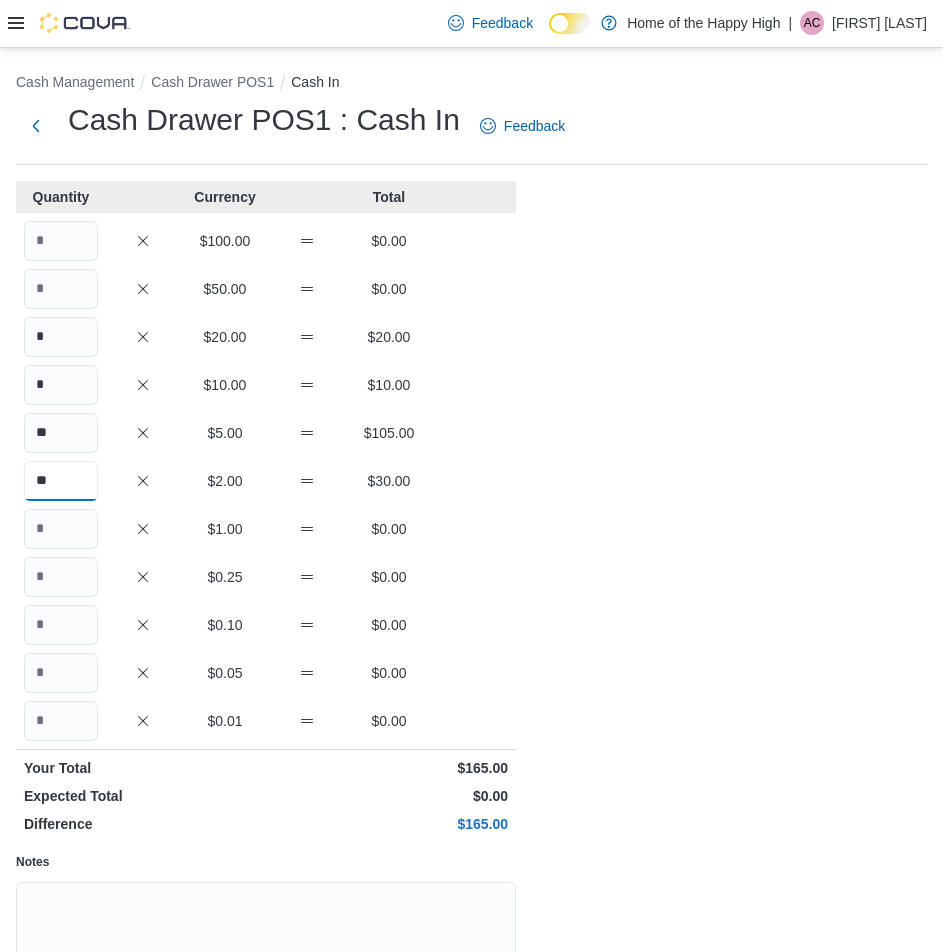 type on "**" 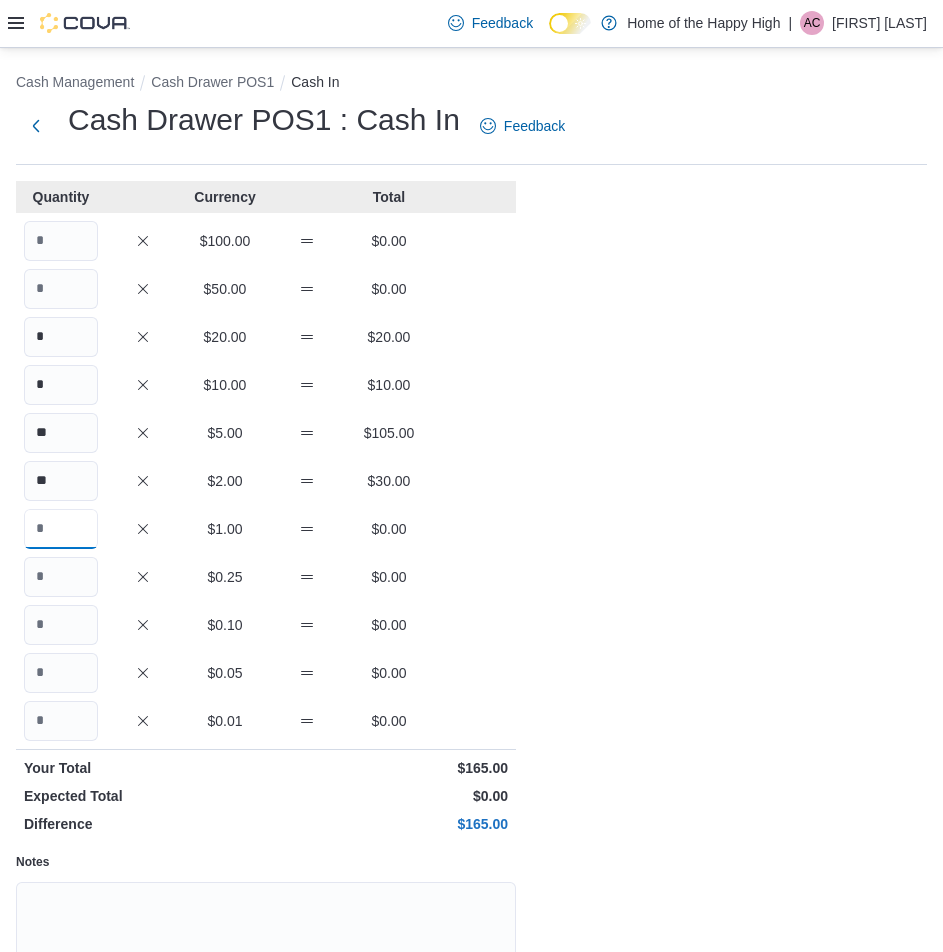 click at bounding box center [61, 529] 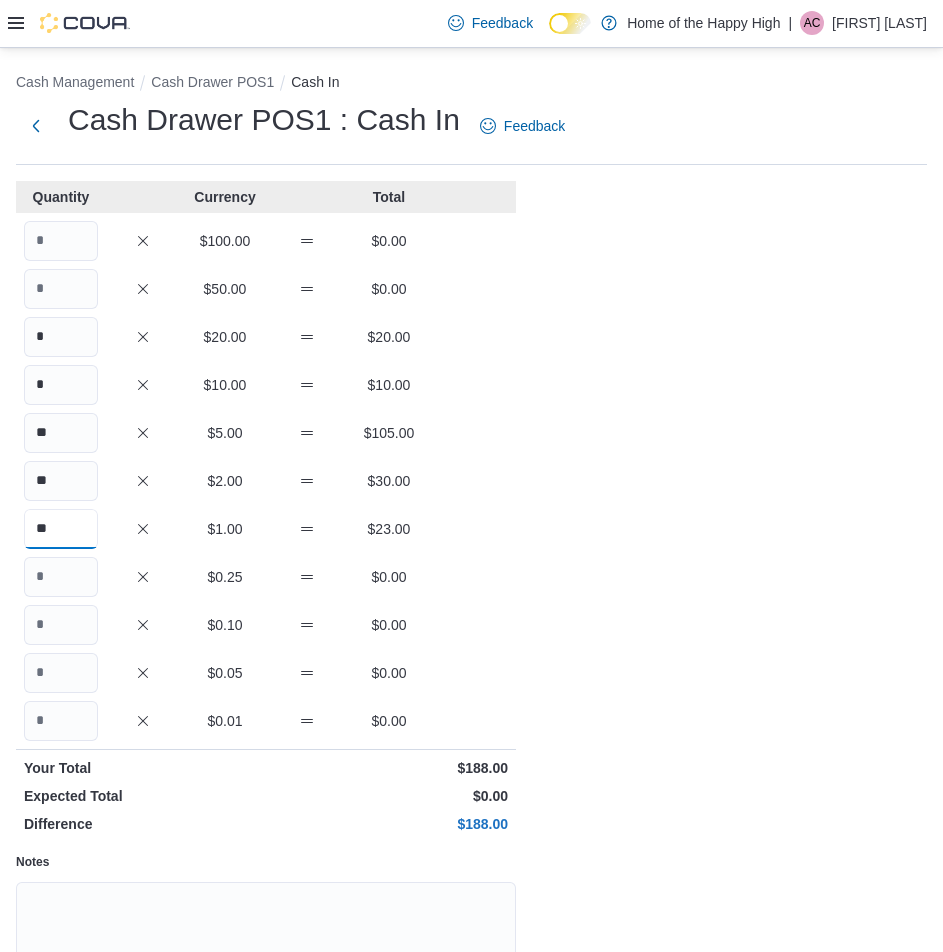 type on "**" 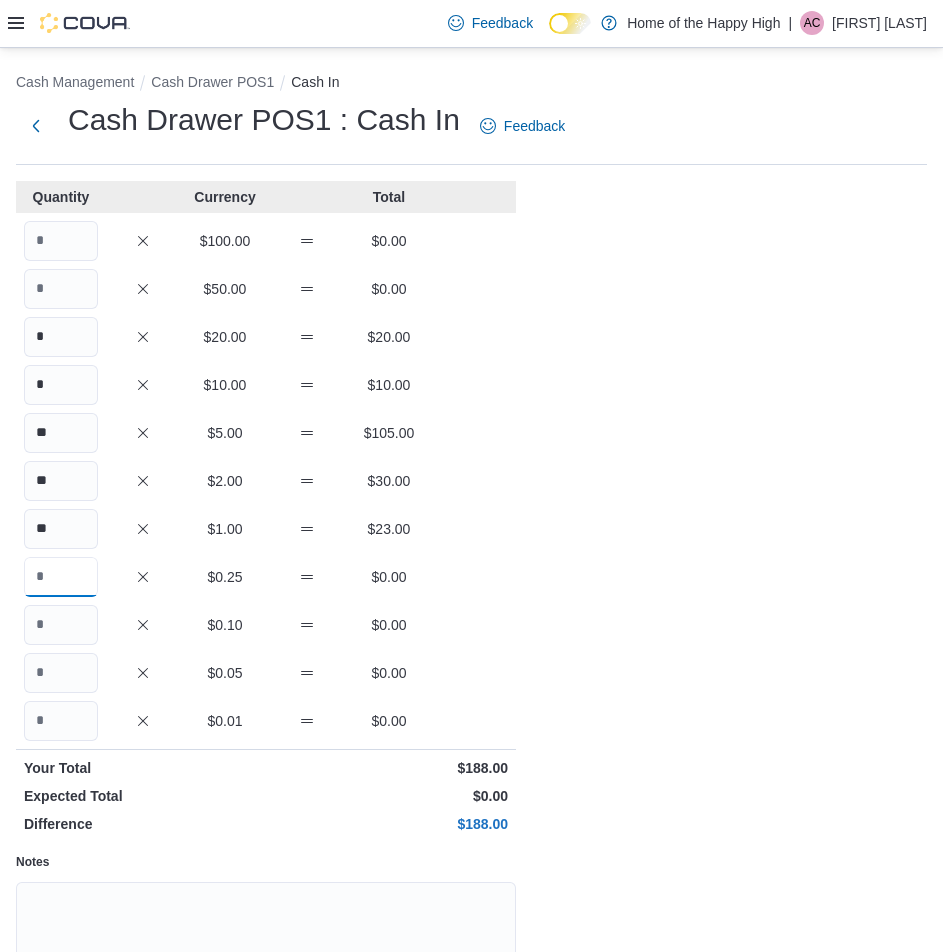 click at bounding box center (61, 577) 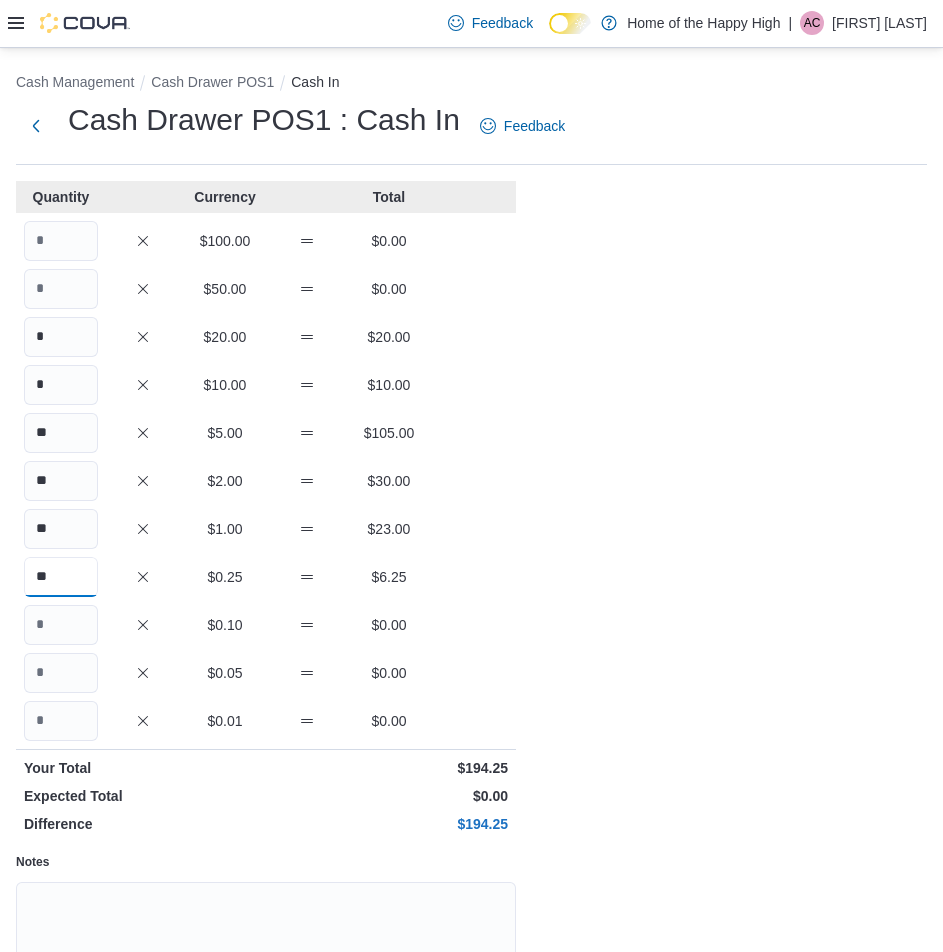 type on "**" 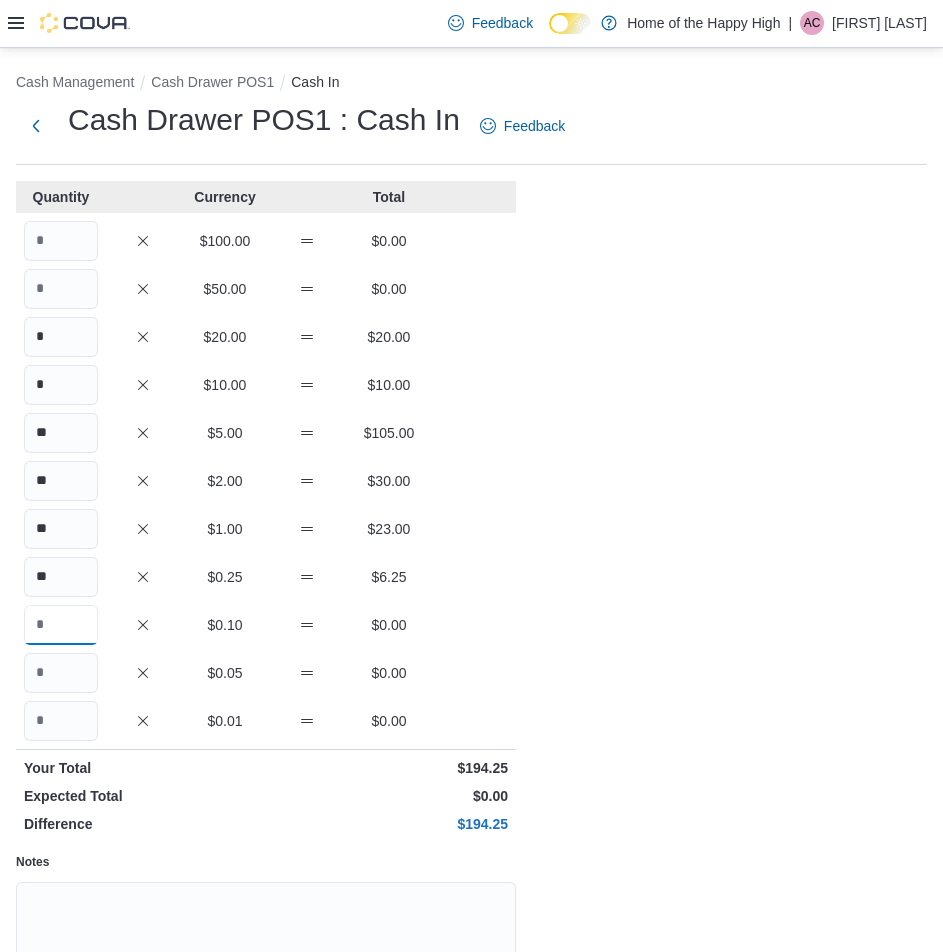 click at bounding box center (61, 625) 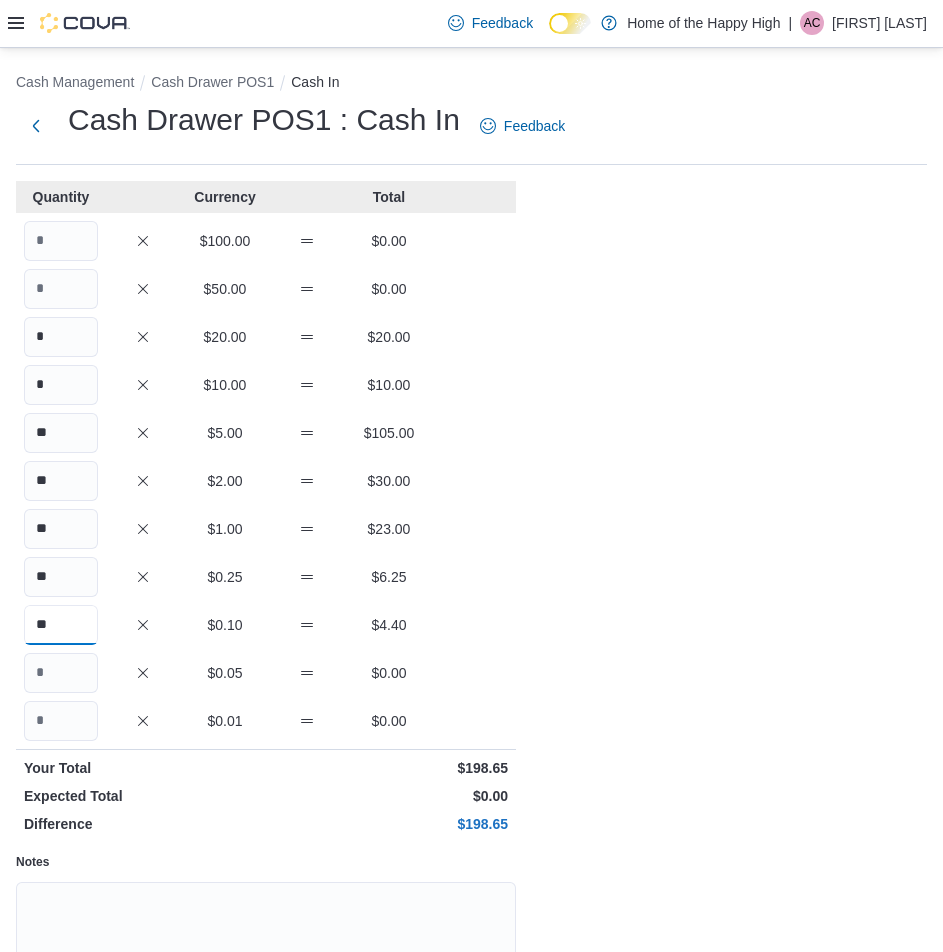 type on "**" 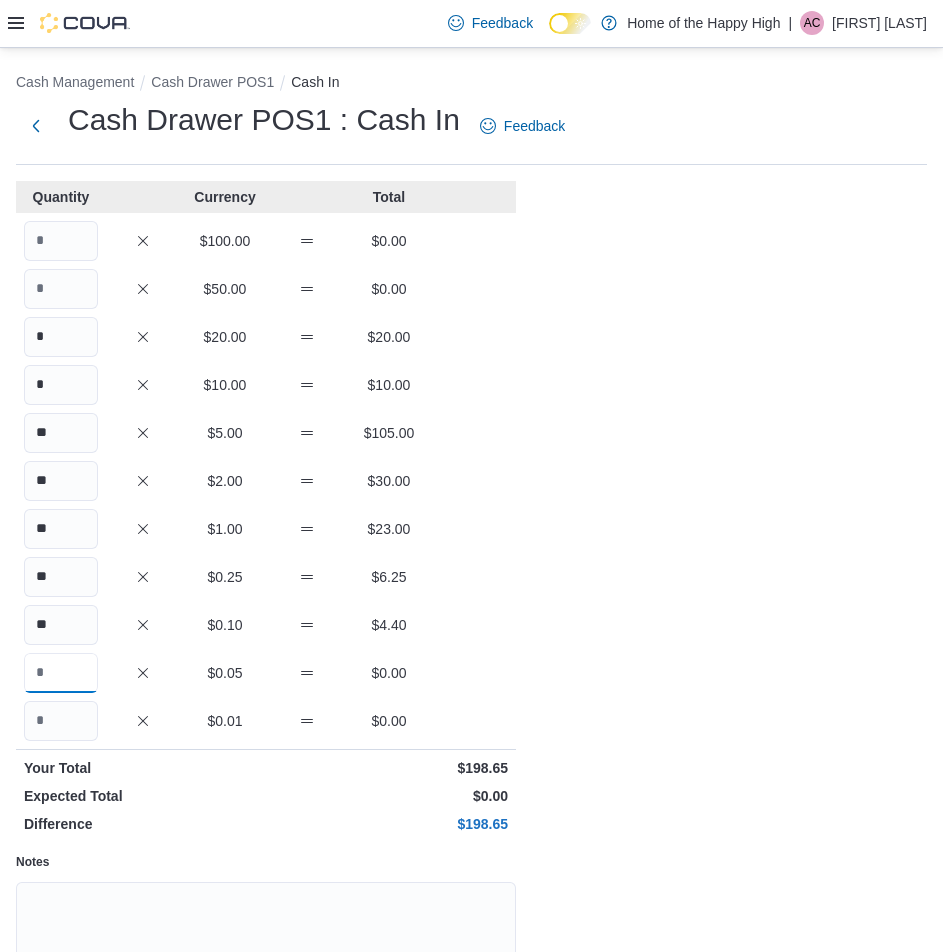 click at bounding box center [61, 673] 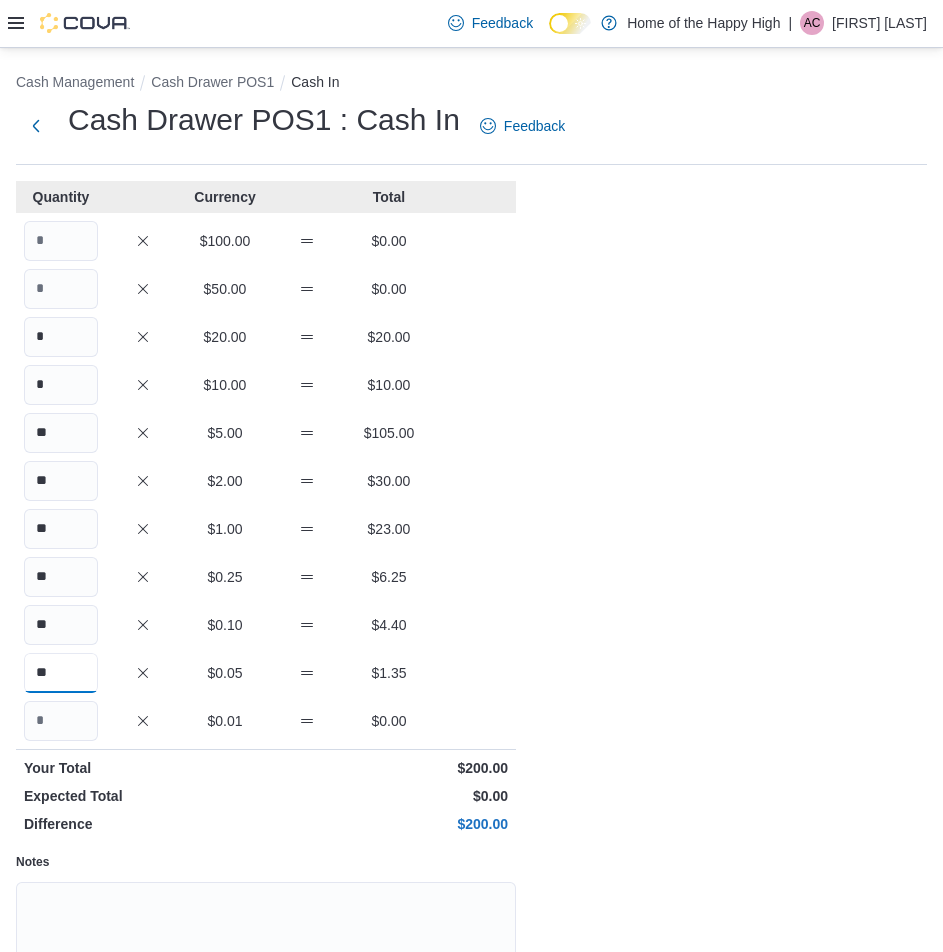 type on "**" 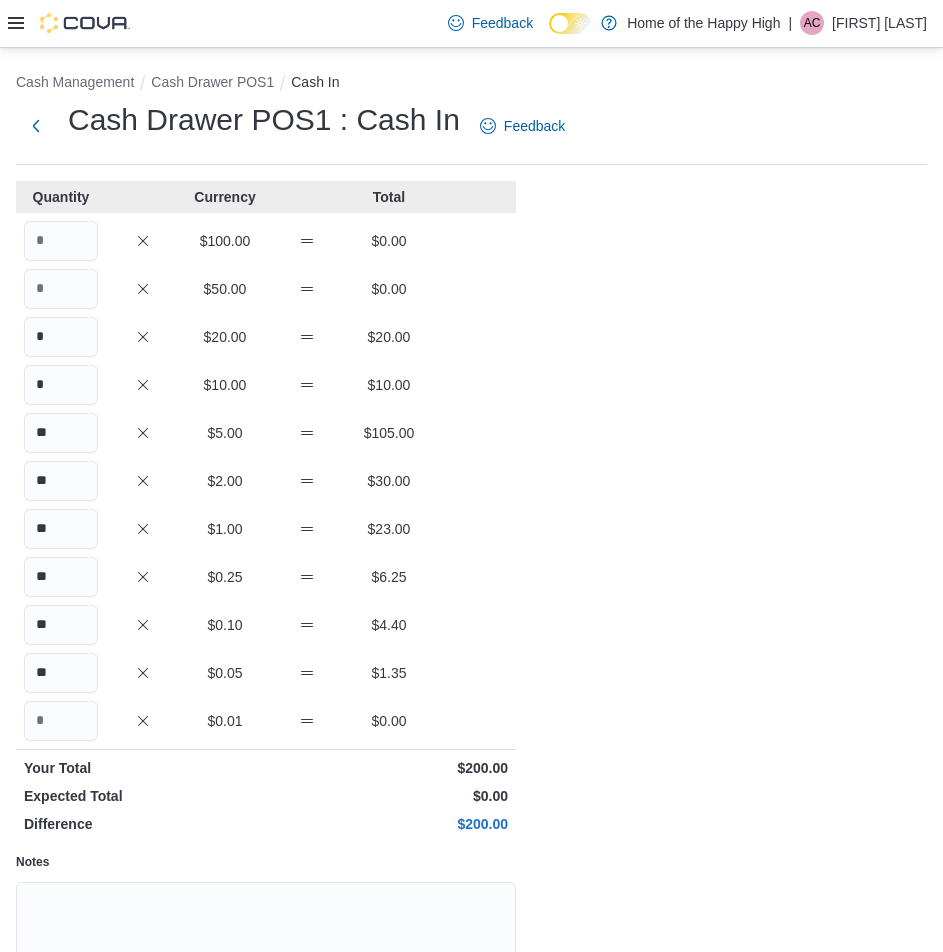 click on "Quantity Currency Total $100.00 $0.00 $50.00 $0.00 * $20.00 $20.00 * $10.00 $10.00 ** $5.00 $105.00 ** $2.00 $30.00 ** $1.00 $23.00 ** $0.25 $6.25 ** $0.10 $4.40 ** $0.05 $1.35 $0.01 $0.00 Your Total $200.00 Expected Total $0.00 Difference $200.00 Notes  Cancel Save" at bounding box center [266, 642] 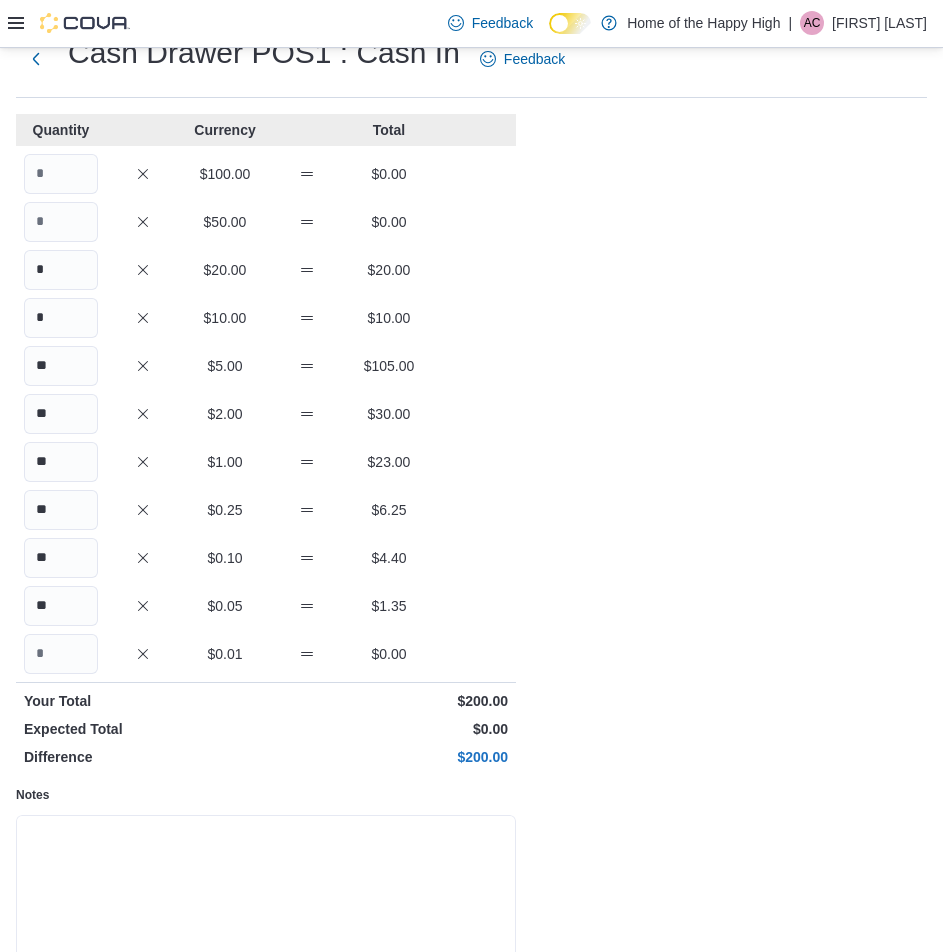 click on "Notes" at bounding box center (266, 890) 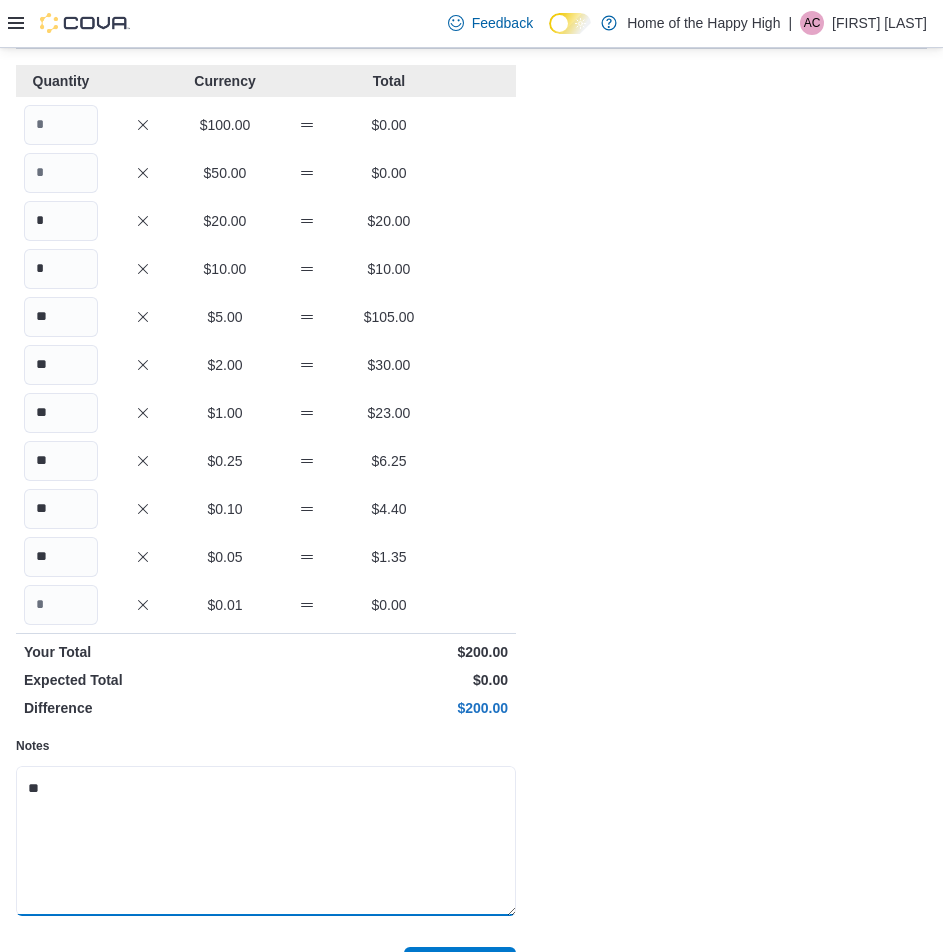 scroll, scrollTop: 167, scrollLeft: 0, axis: vertical 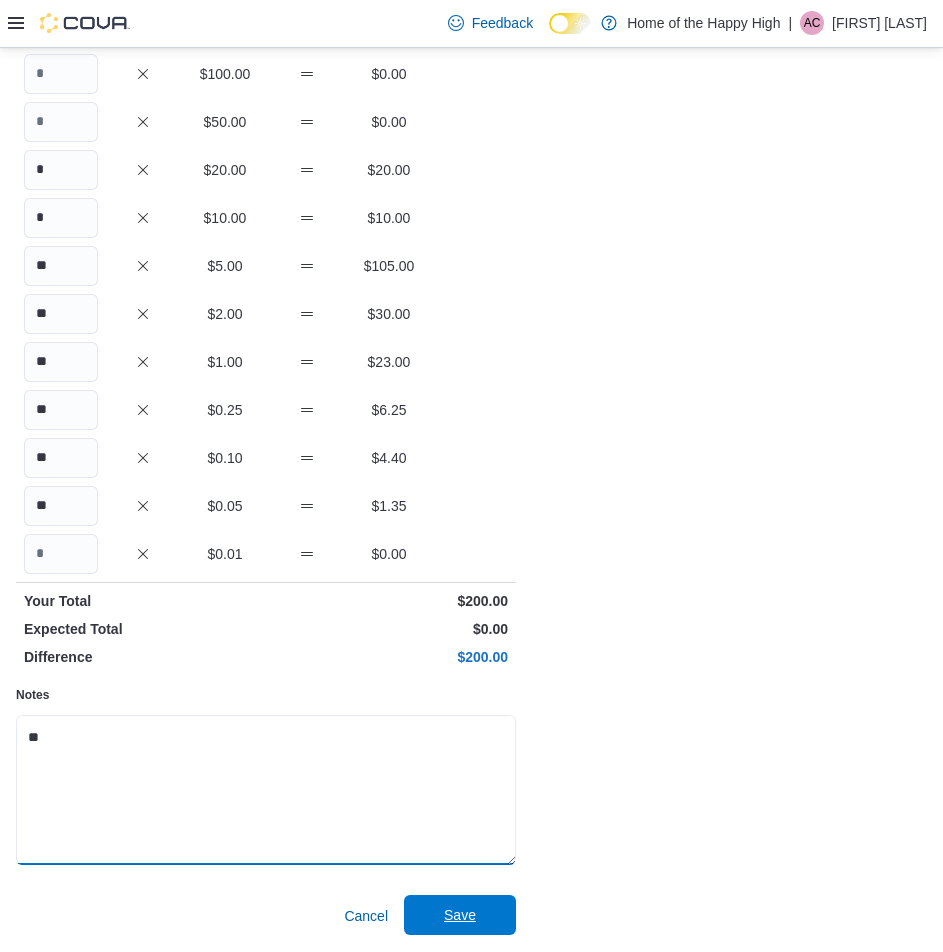 type on "**" 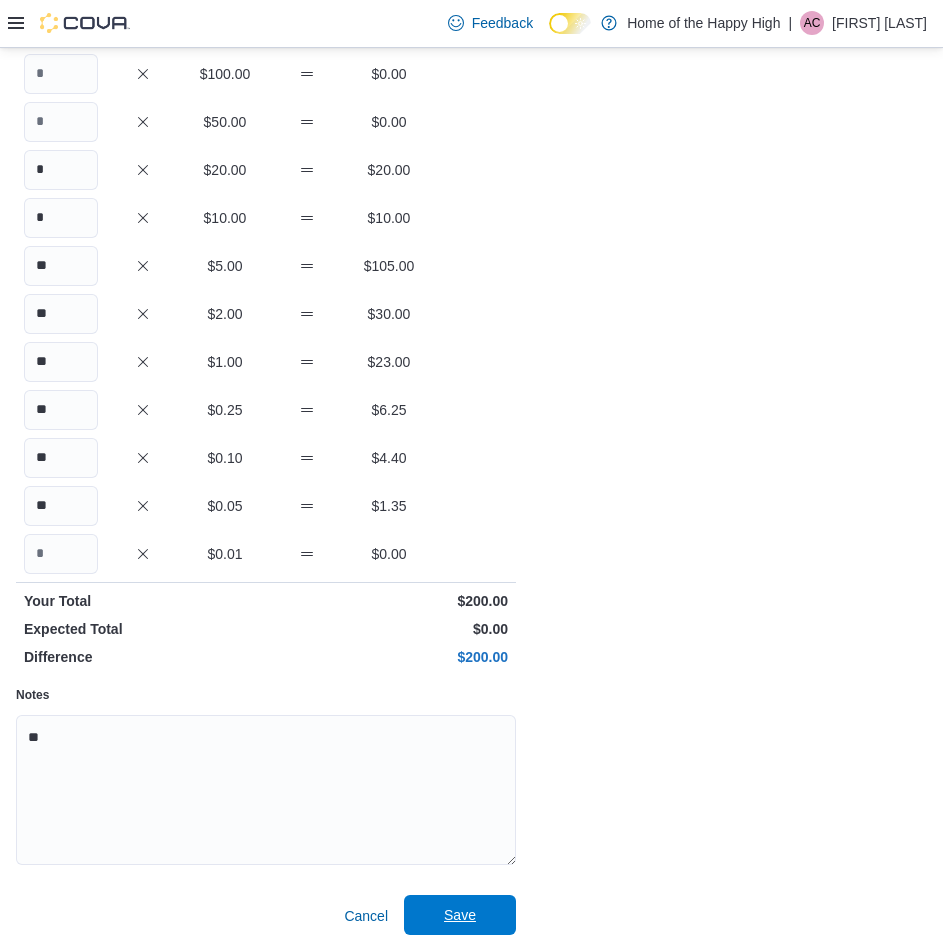 click on "Save" at bounding box center [460, 915] 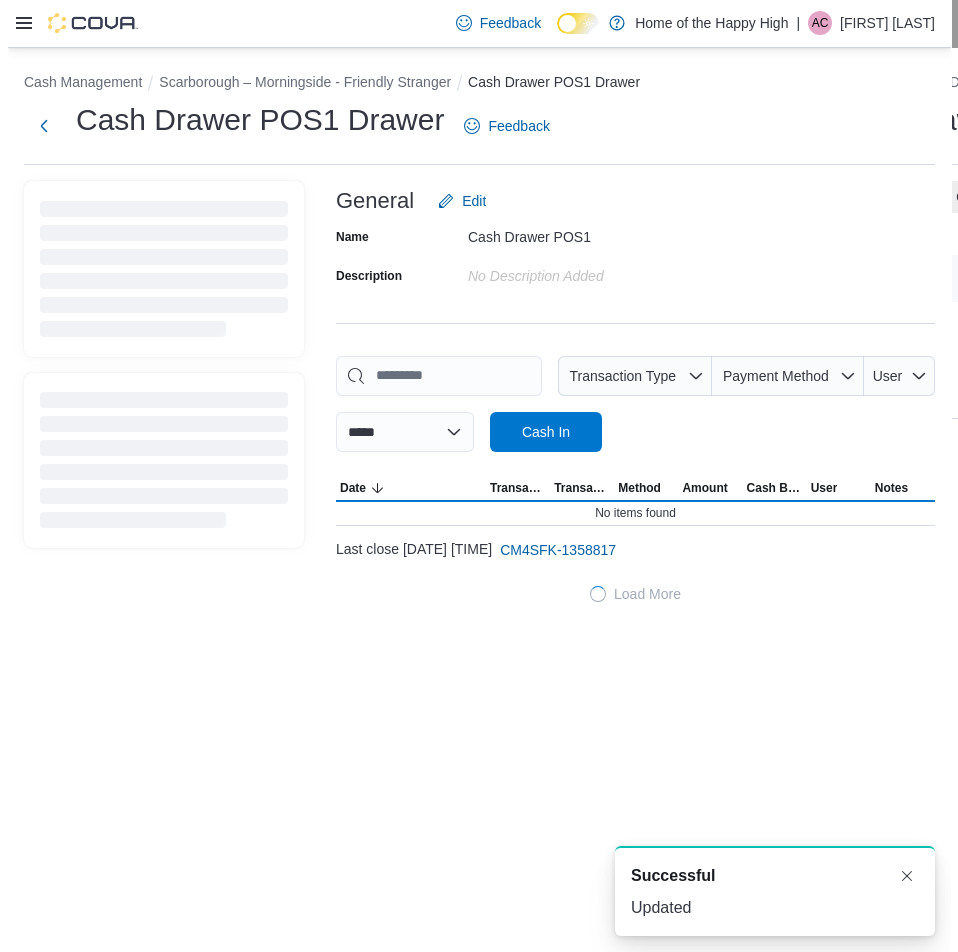 scroll, scrollTop: 0, scrollLeft: 0, axis: both 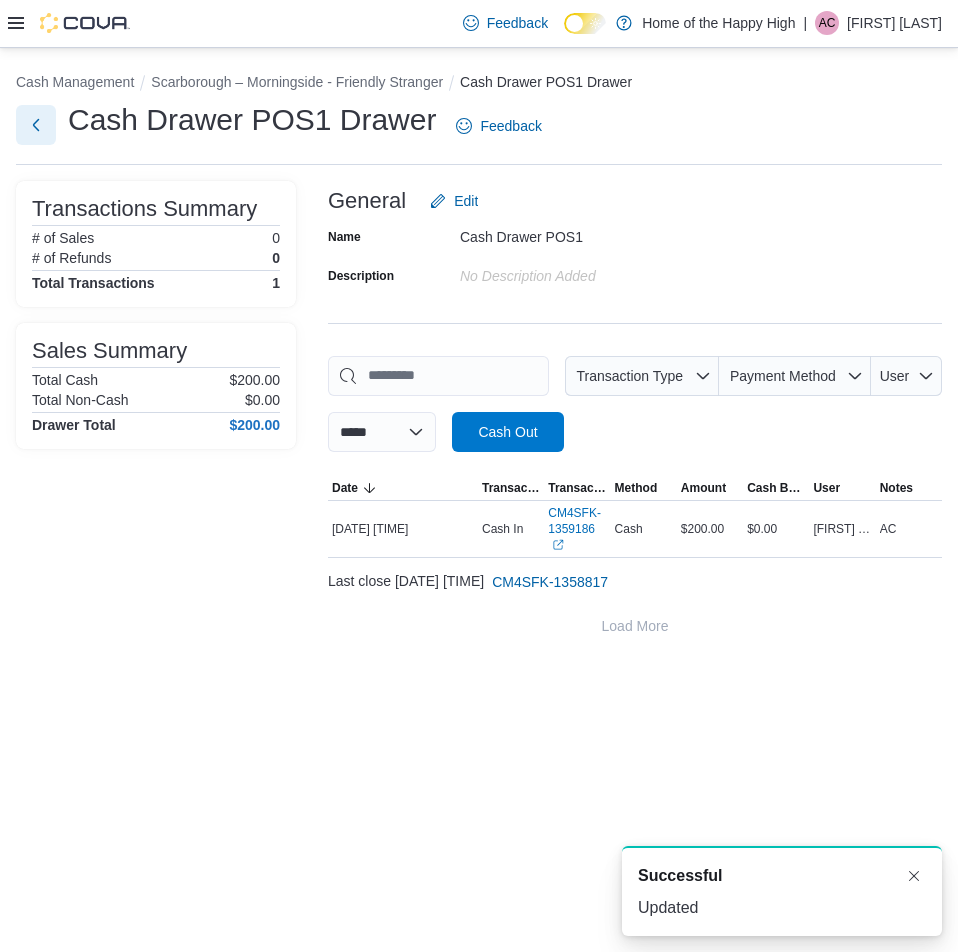click at bounding box center [36, 125] 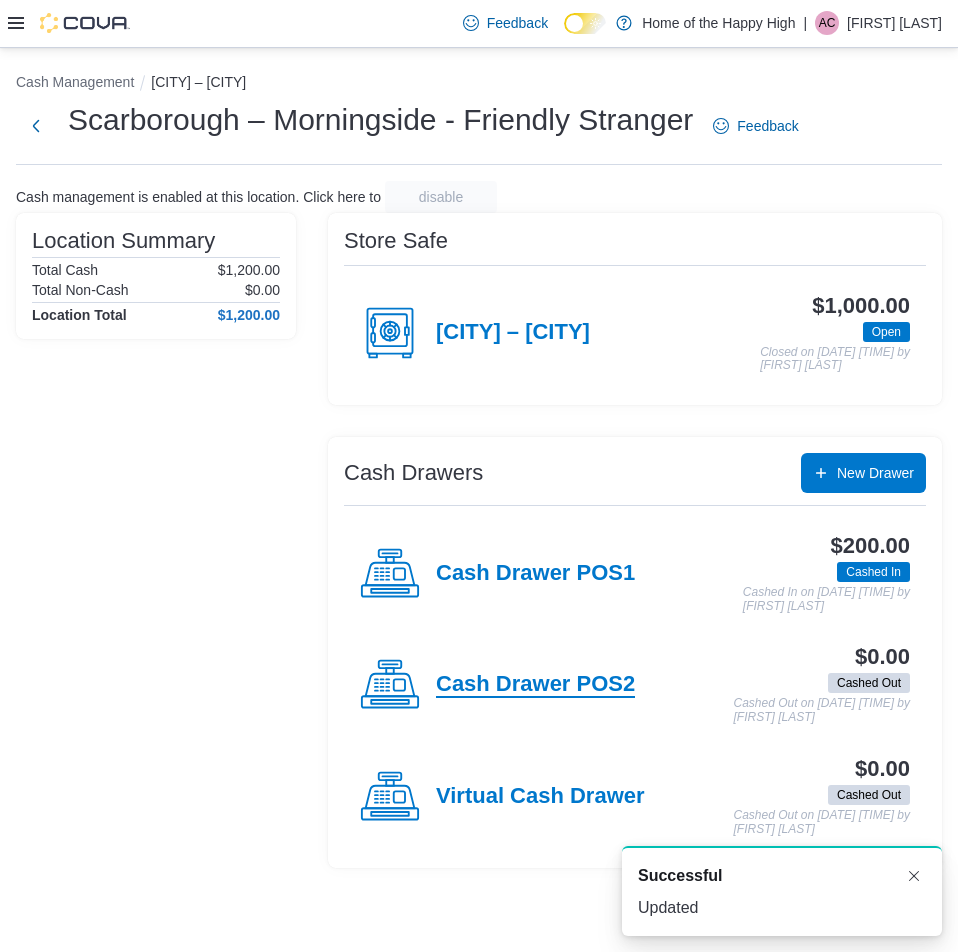 click on "Cash Drawer POS2" at bounding box center [535, 685] 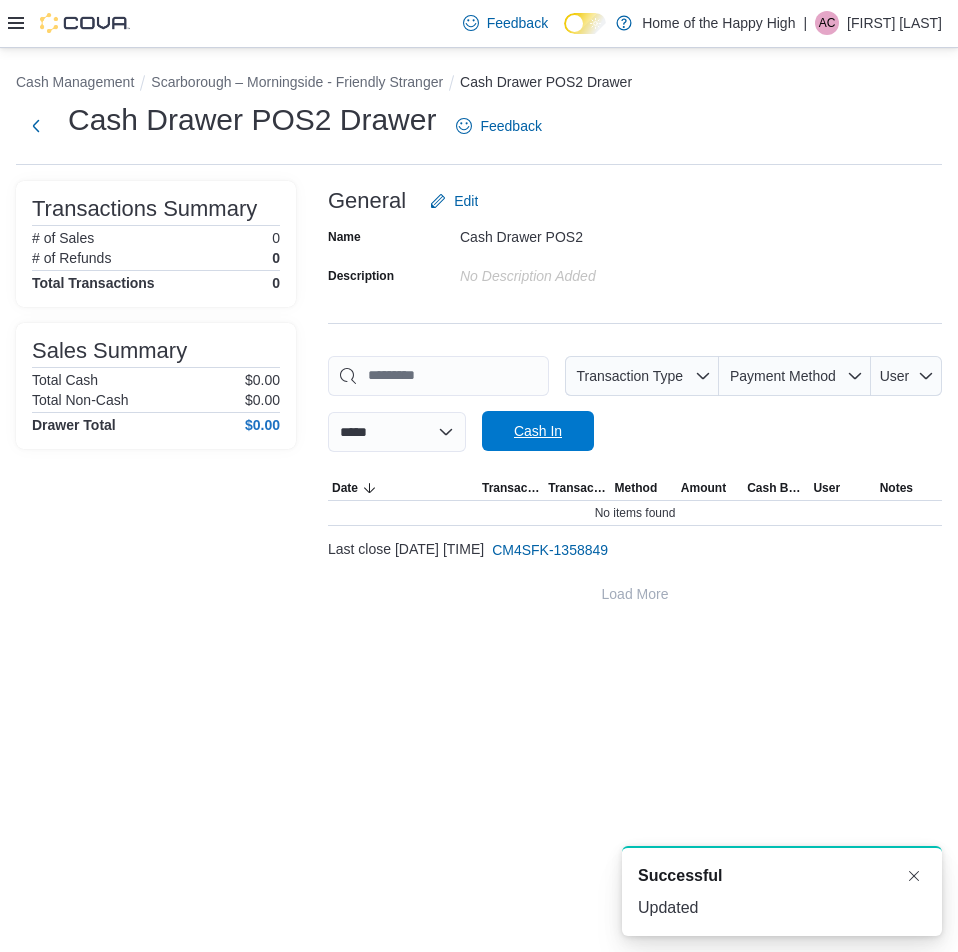 click on "Cash In" at bounding box center [538, 431] 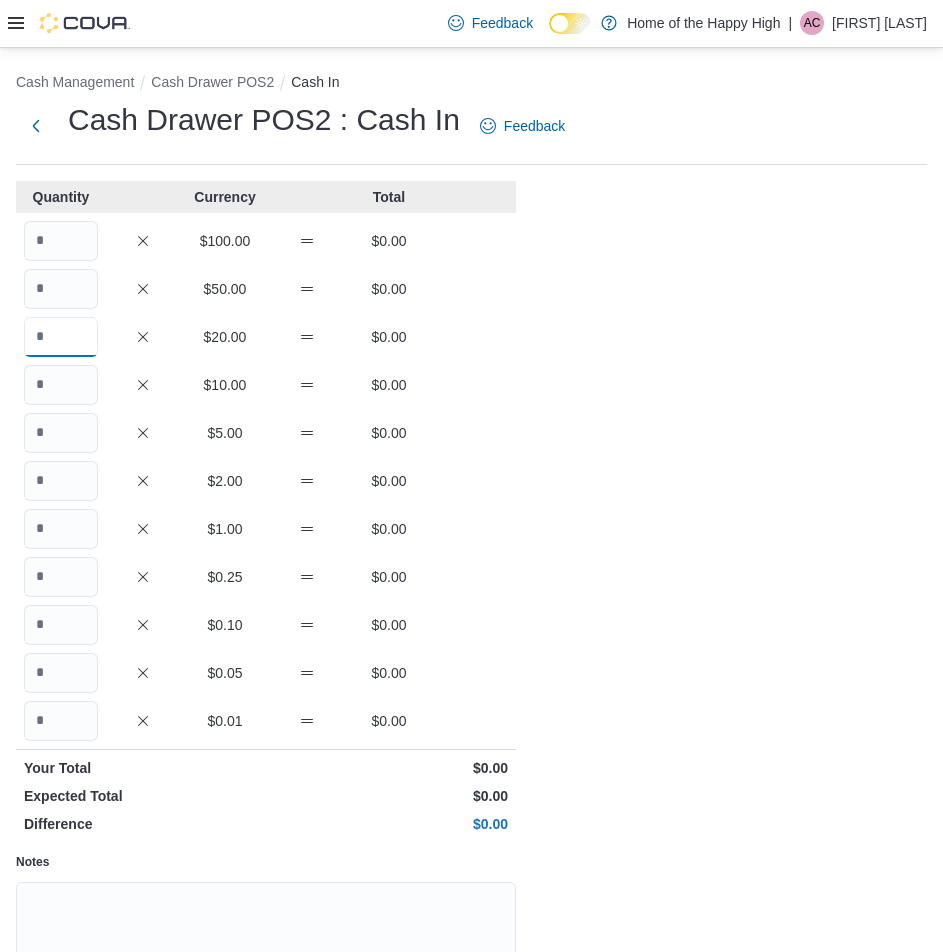 click at bounding box center (61, 337) 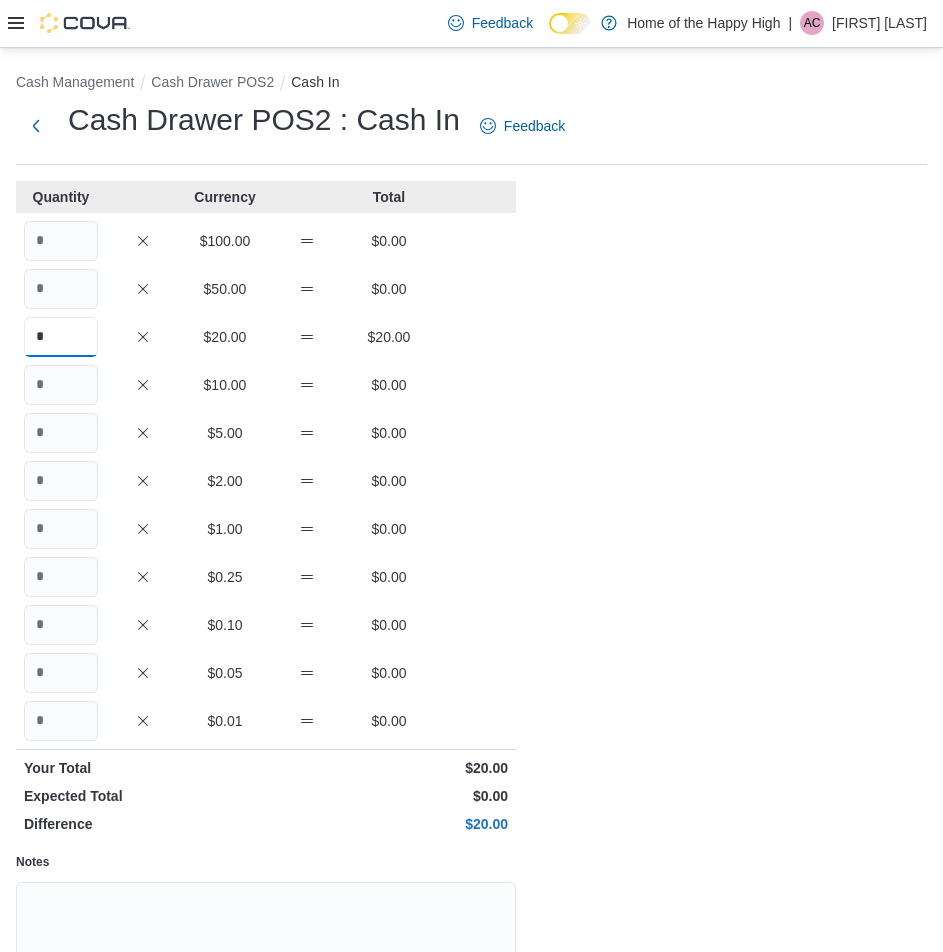 type on "*" 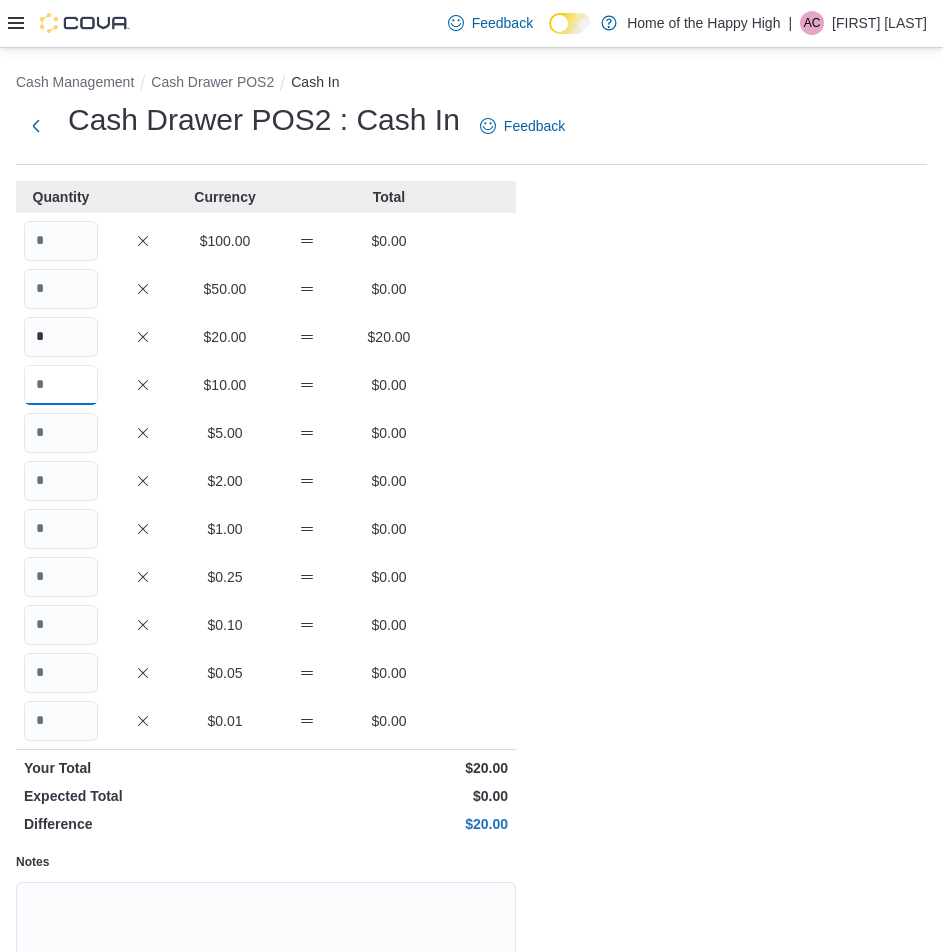 click at bounding box center [61, 385] 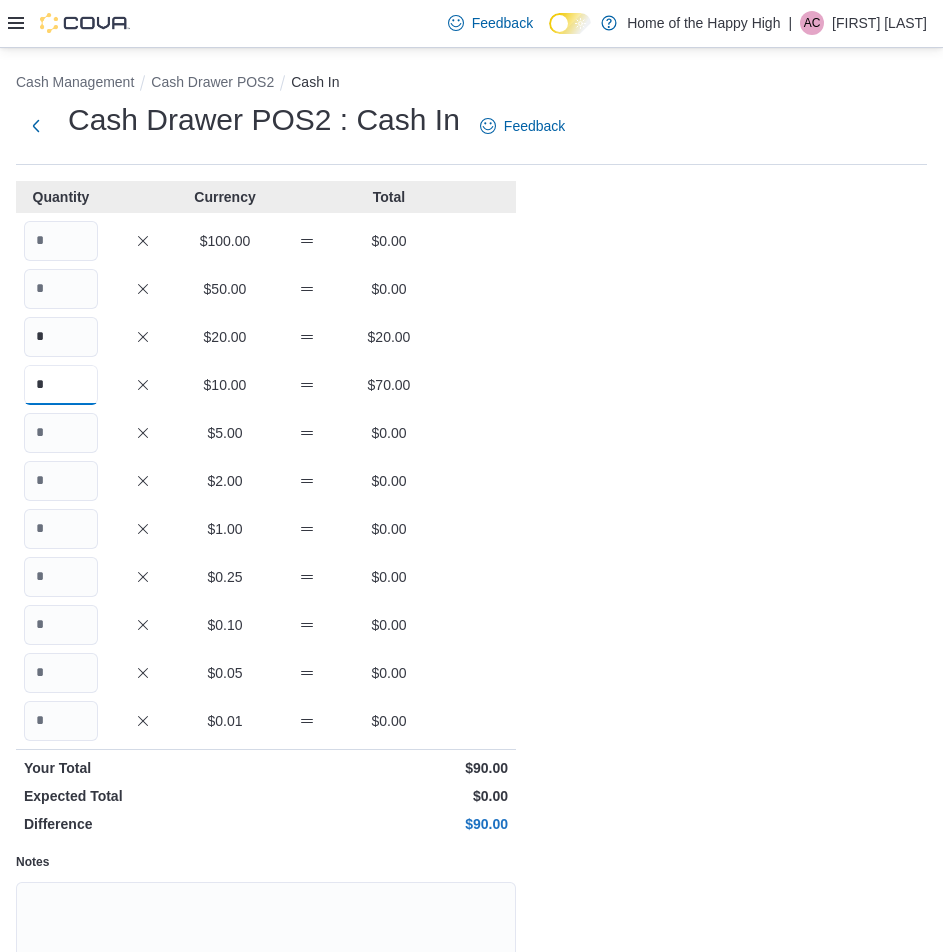 type on "*" 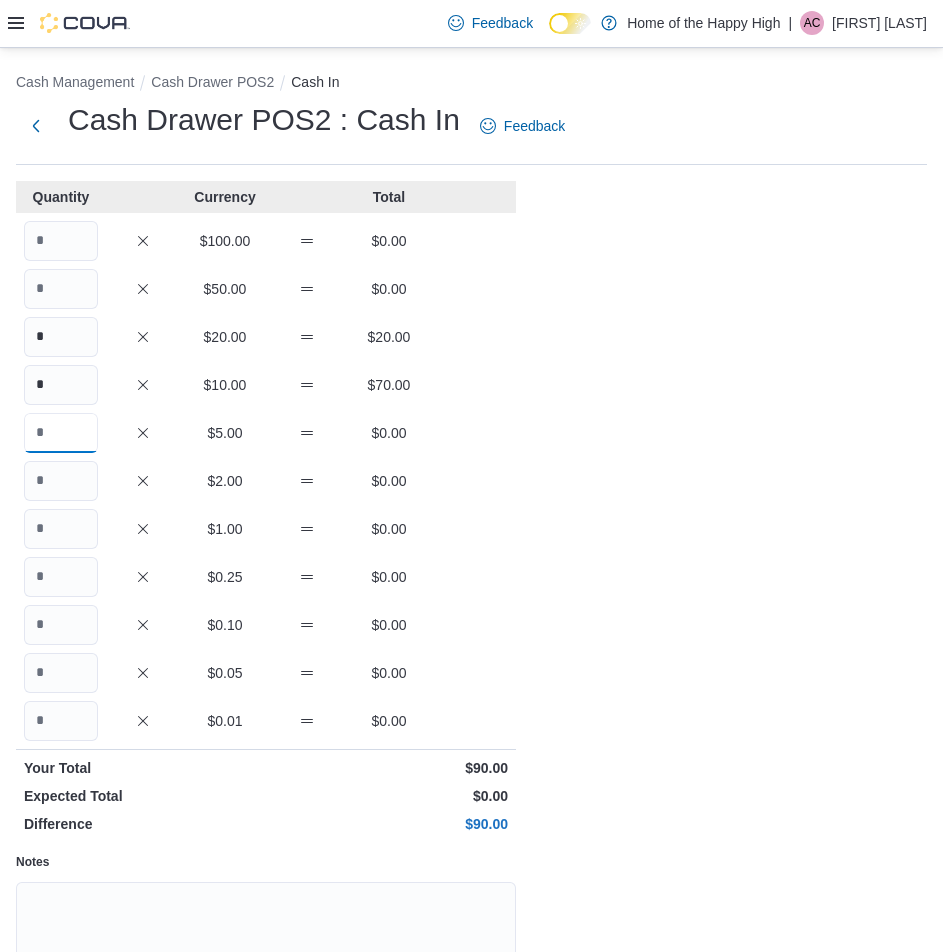 click at bounding box center [61, 433] 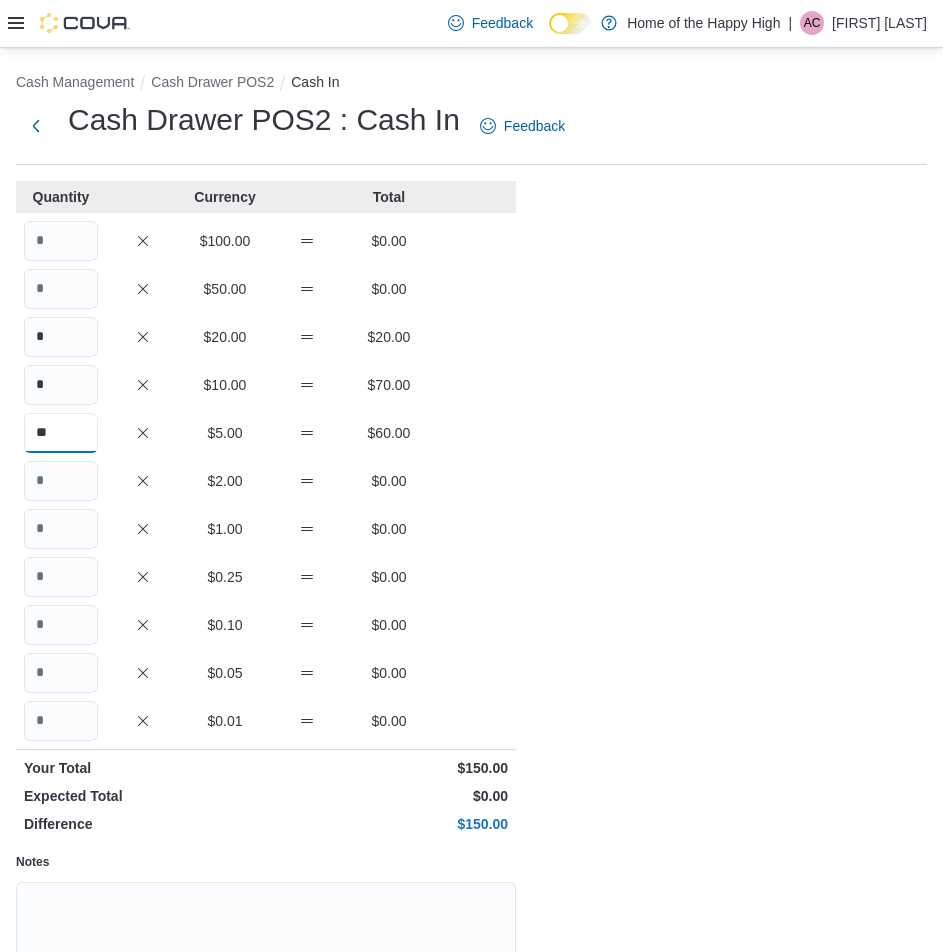 type on "**" 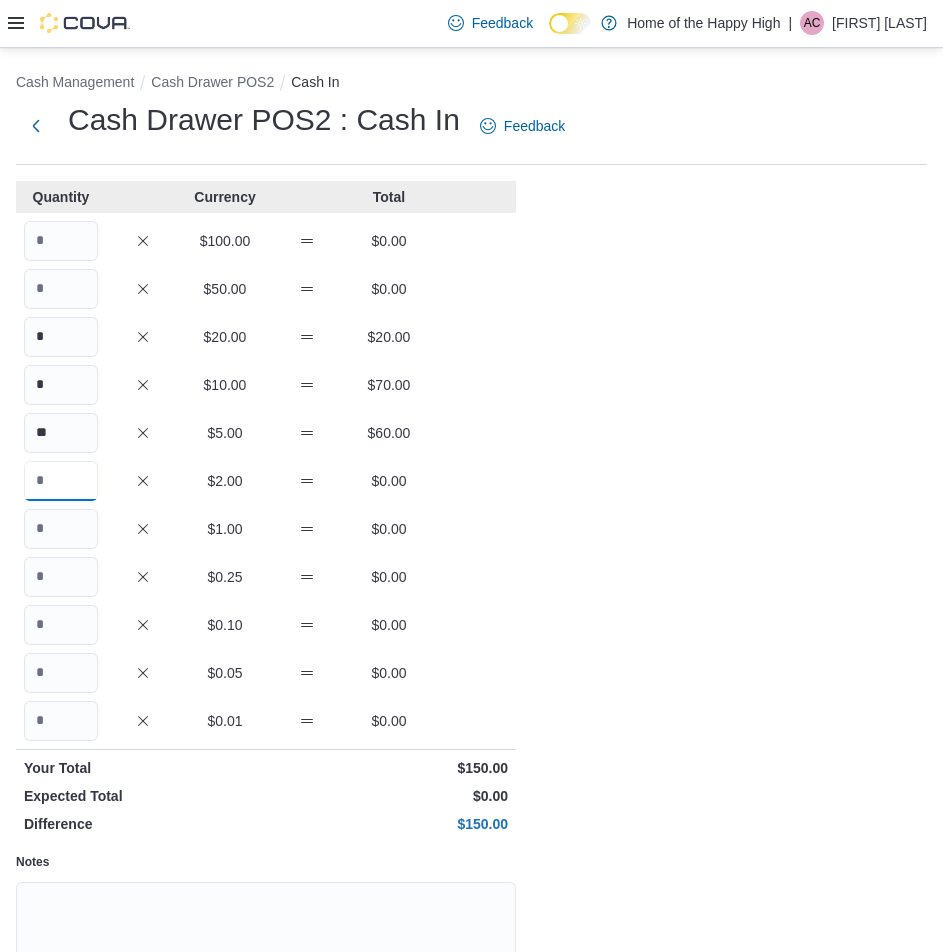 click at bounding box center [61, 481] 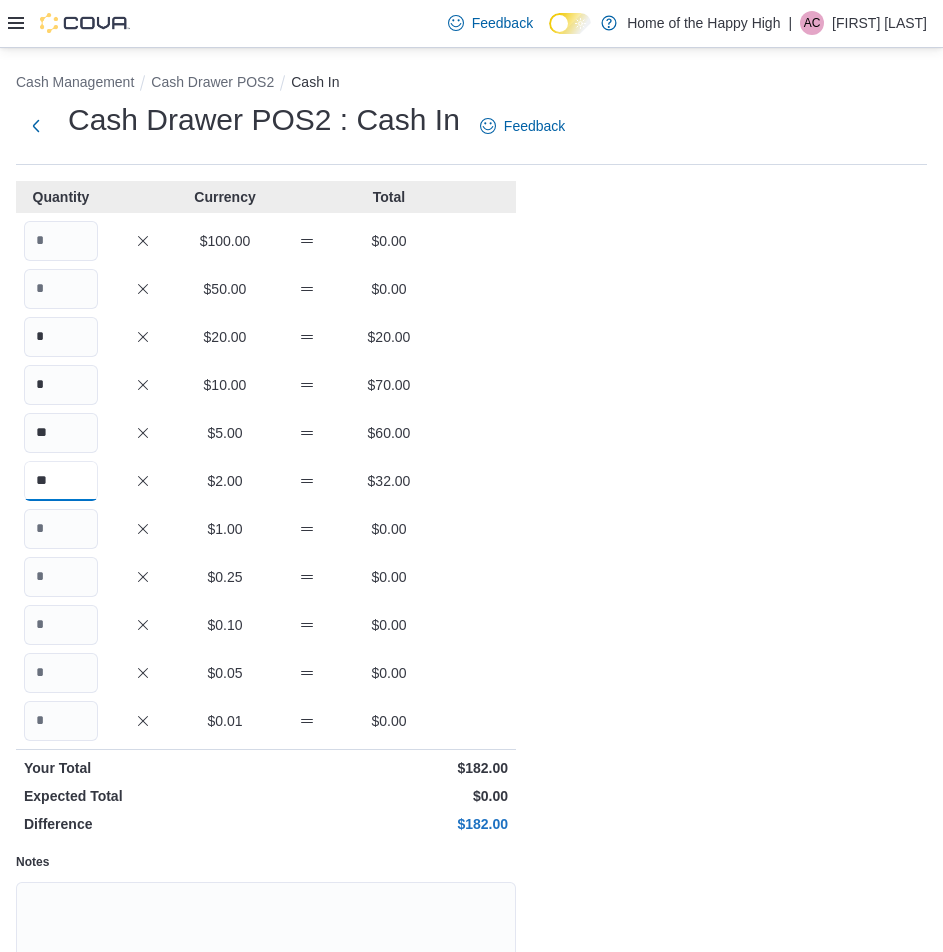 type on "**" 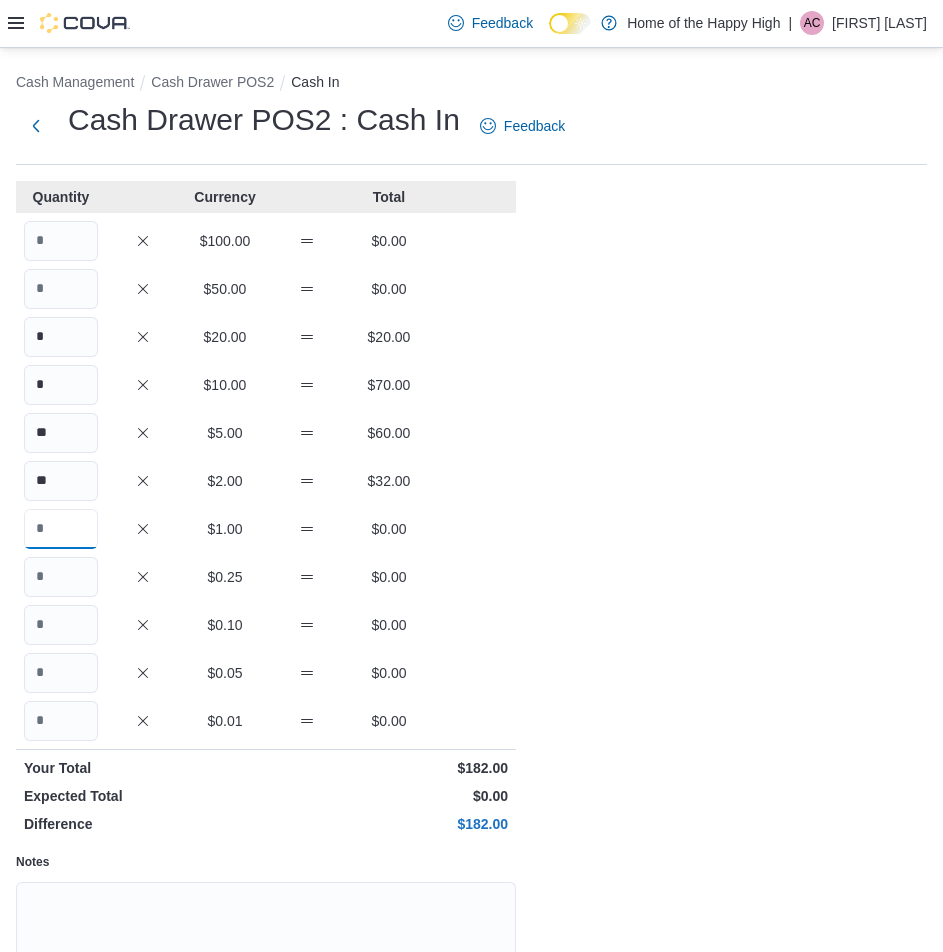click at bounding box center (61, 529) 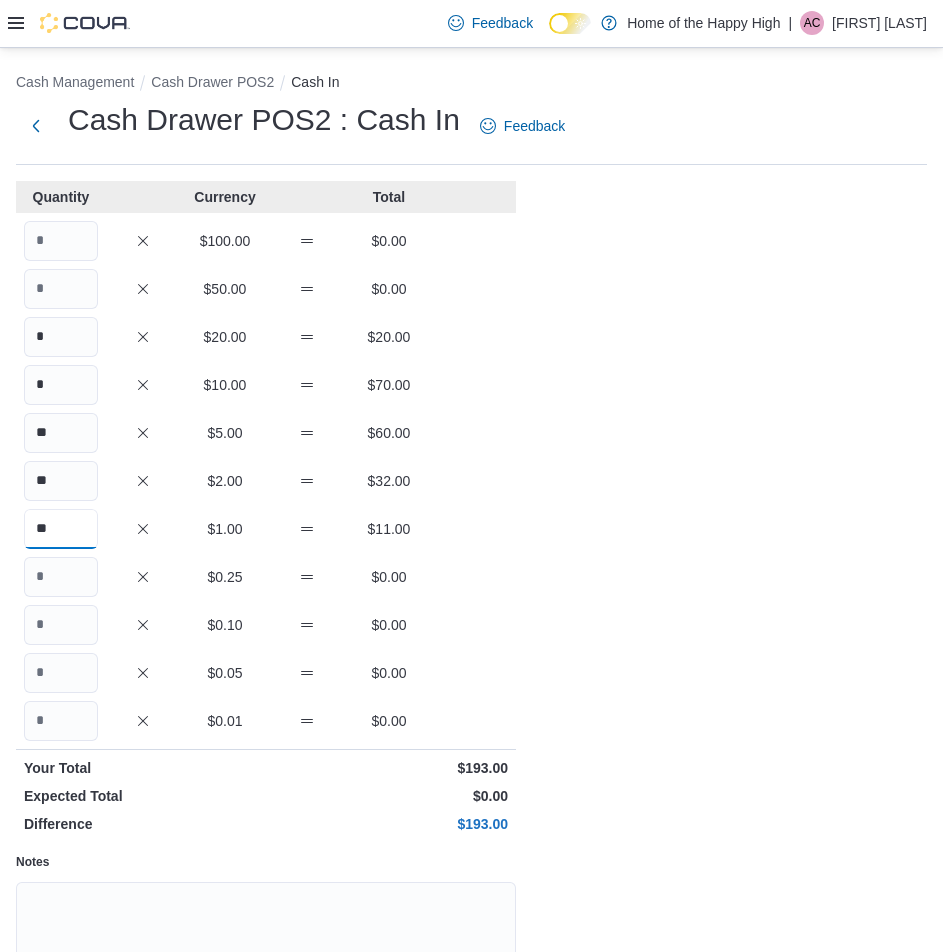 type on "**" 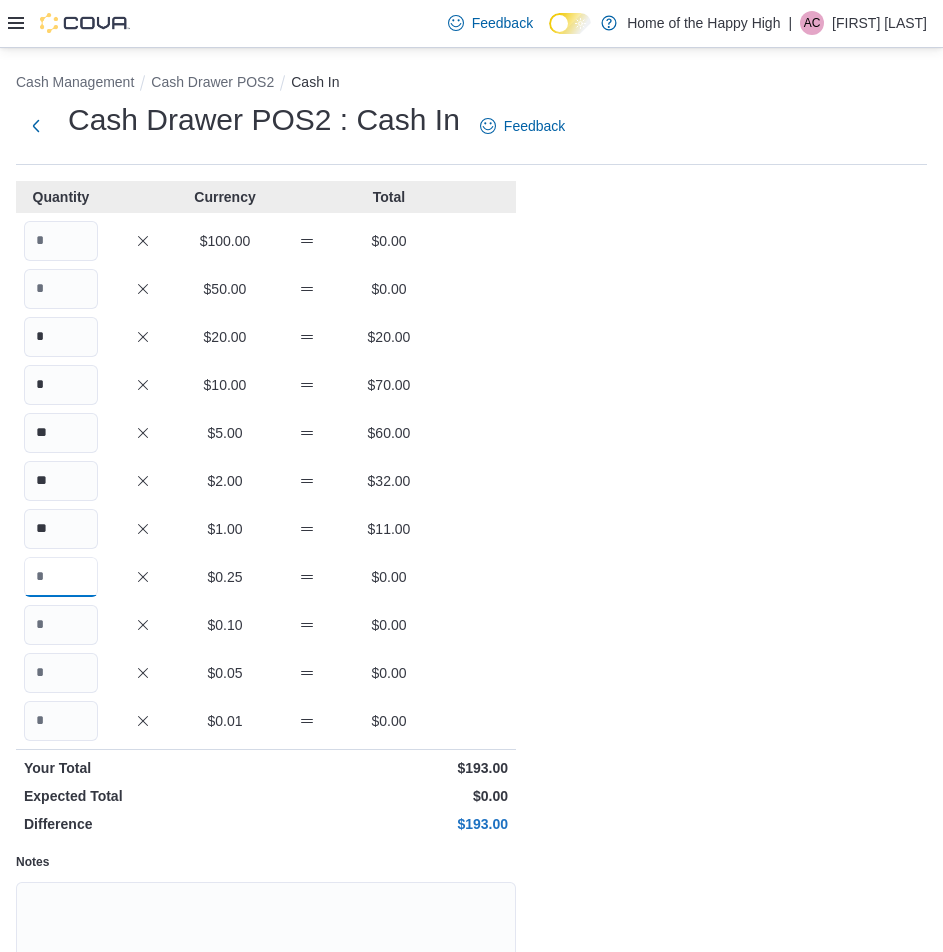 click at bounding box center (61, 577) 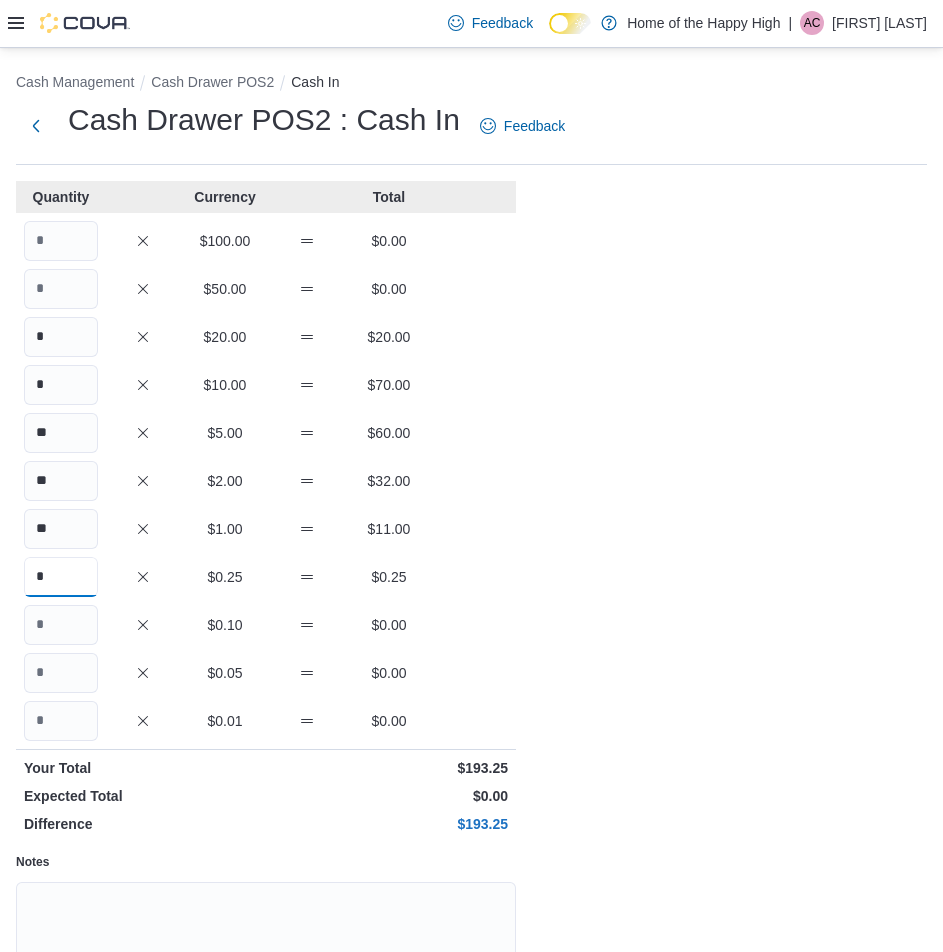 type on "*" 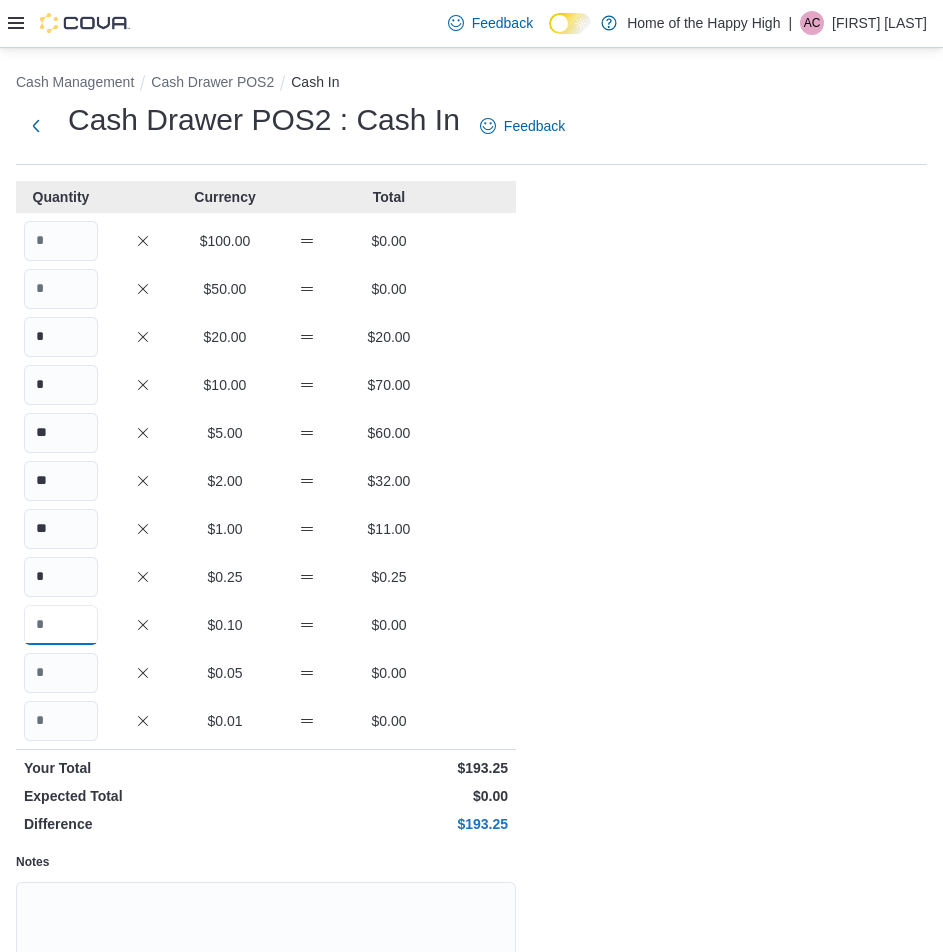 click at bounding box center [61, 625] 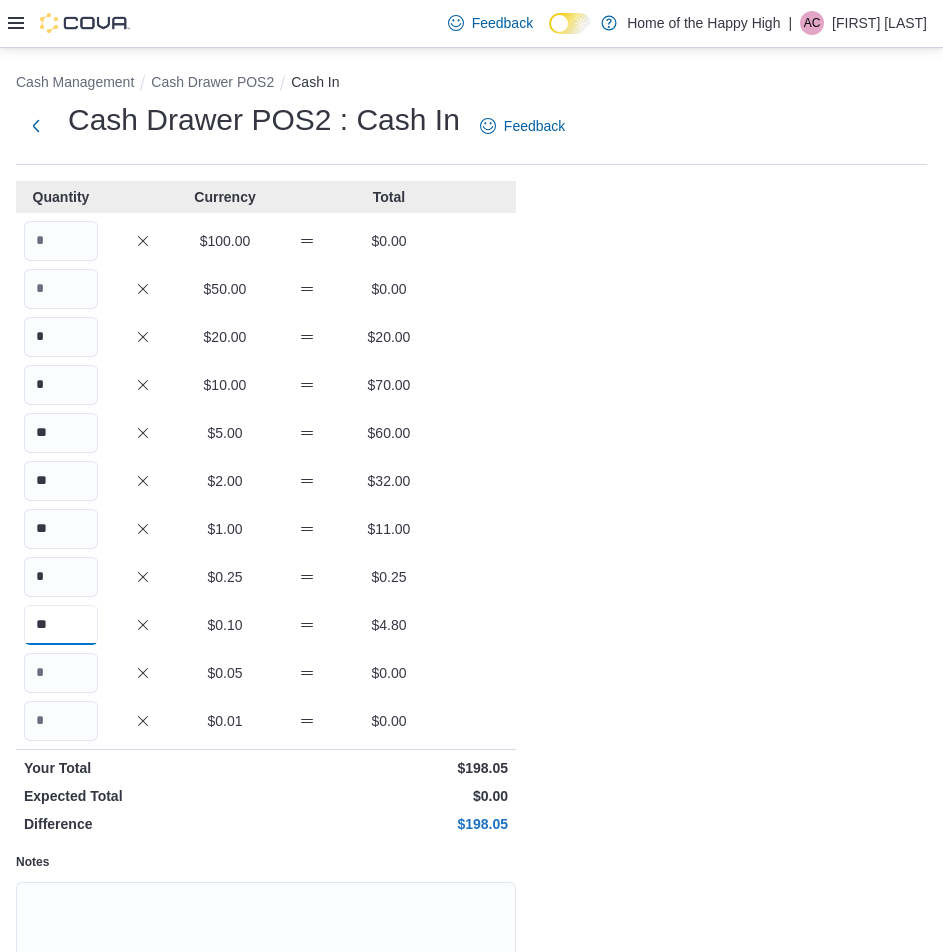 type on "**" 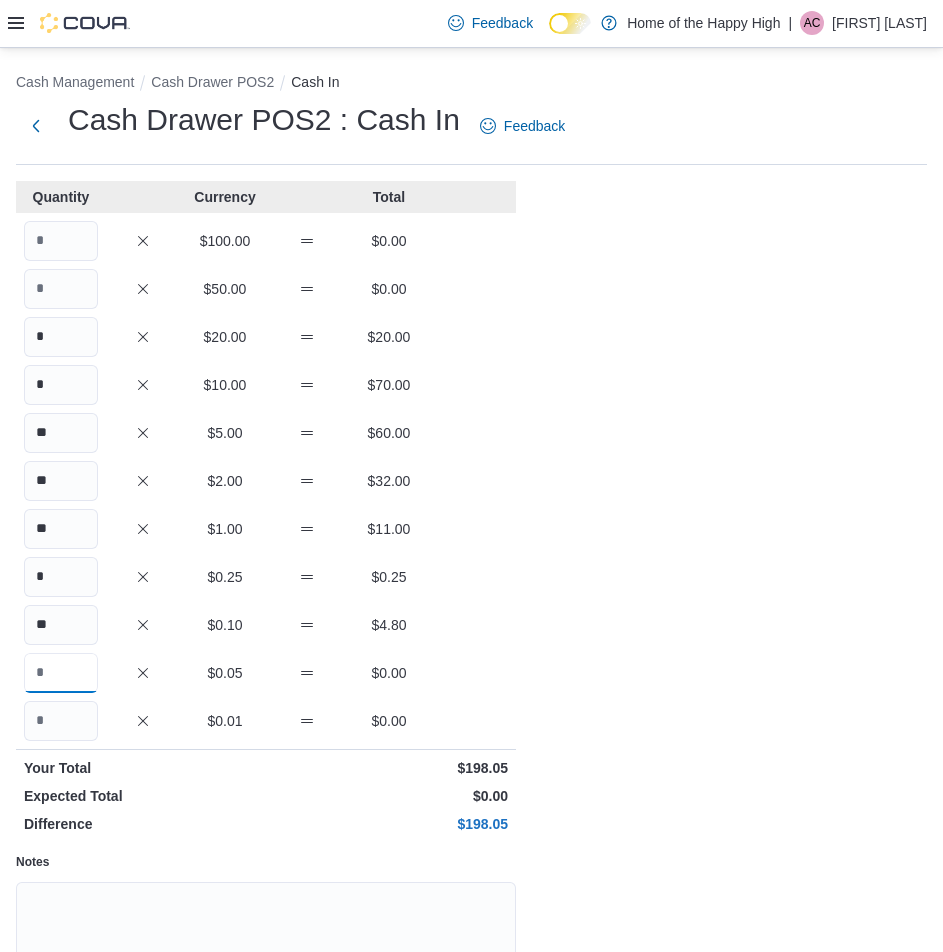click at bounding box center (61, 673) 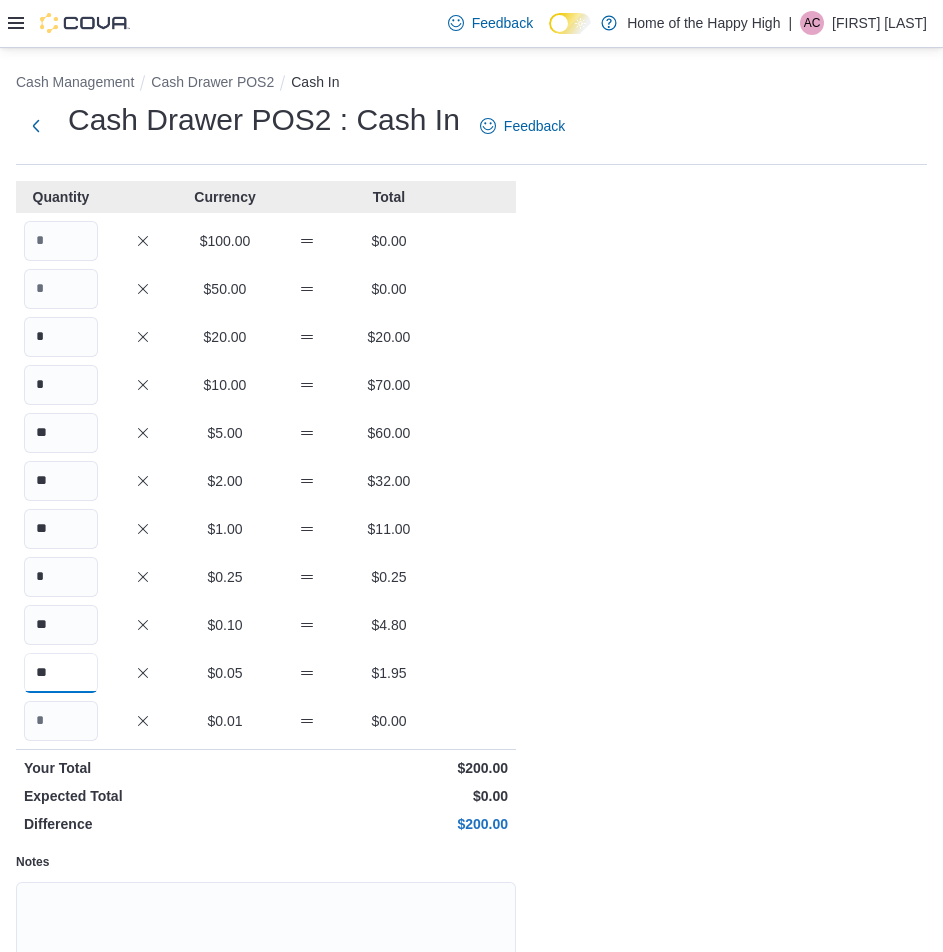 type on "**" 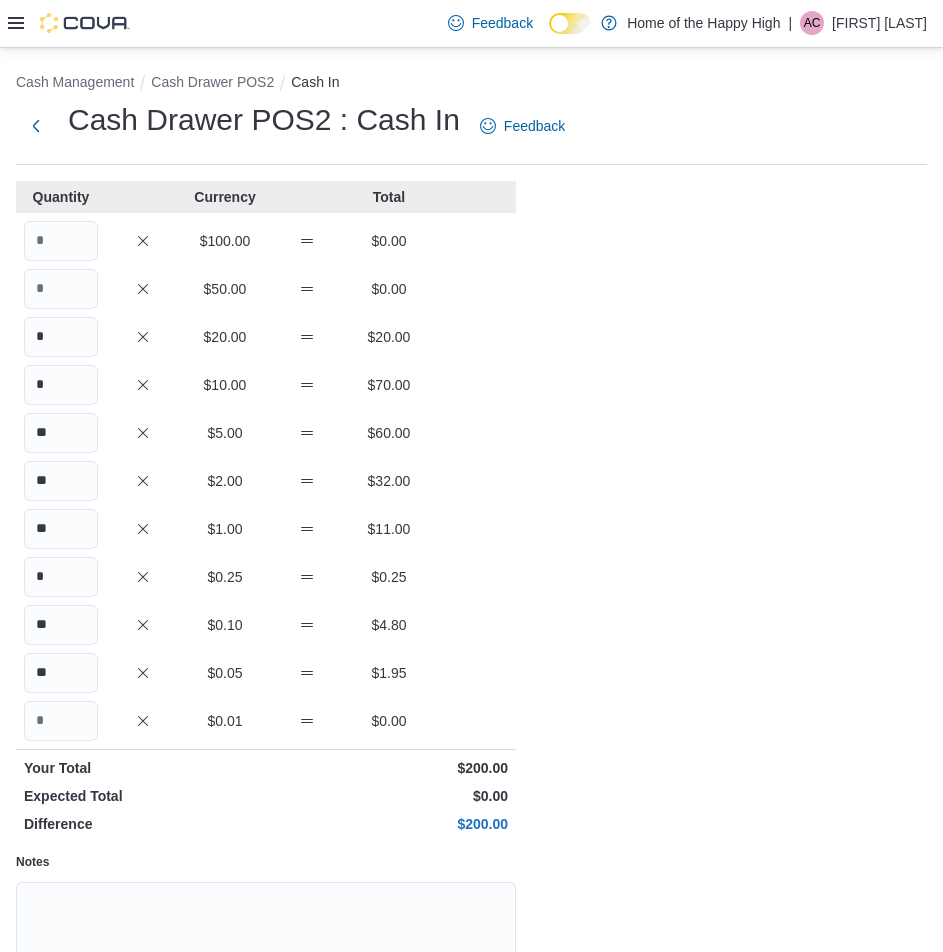 drag, startPoint x: 351, startPoint y: 658, endPoint x: 372, endPoint y: 647, distance: 23.70654 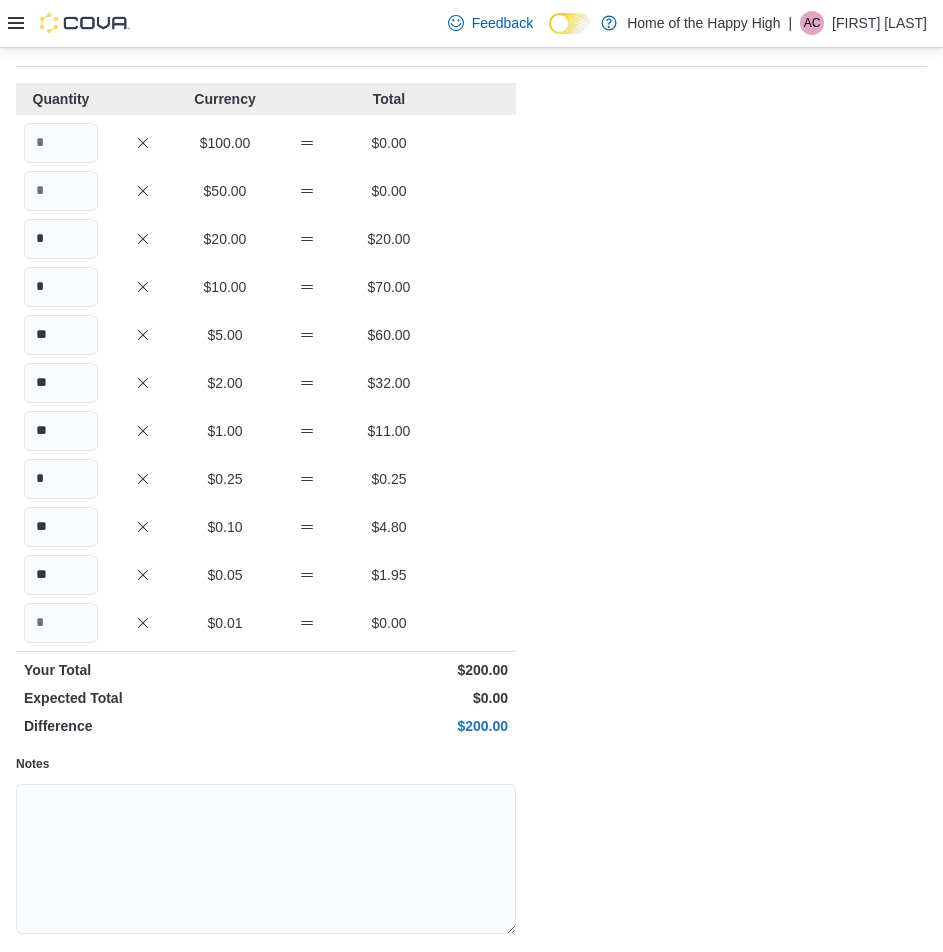 scroll, scrollTop: 167, scrollLeft: 0, axis: vertical 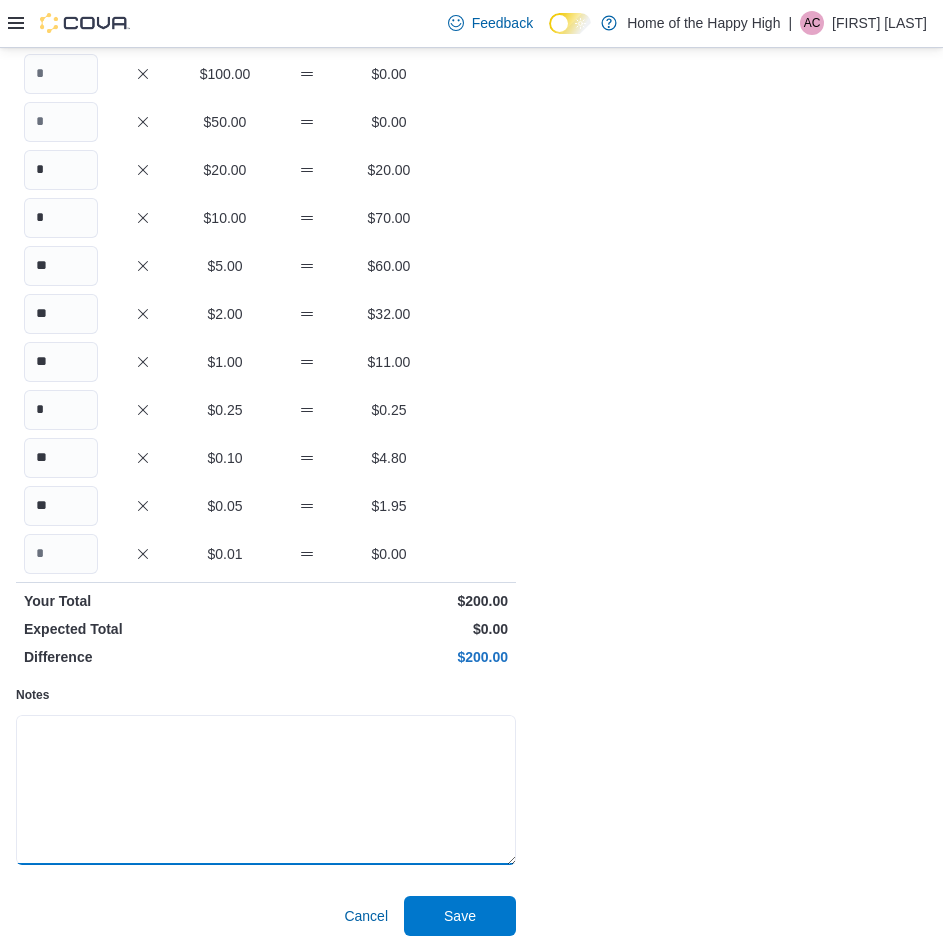 click on "Notes" at bounding box center [266, 790] 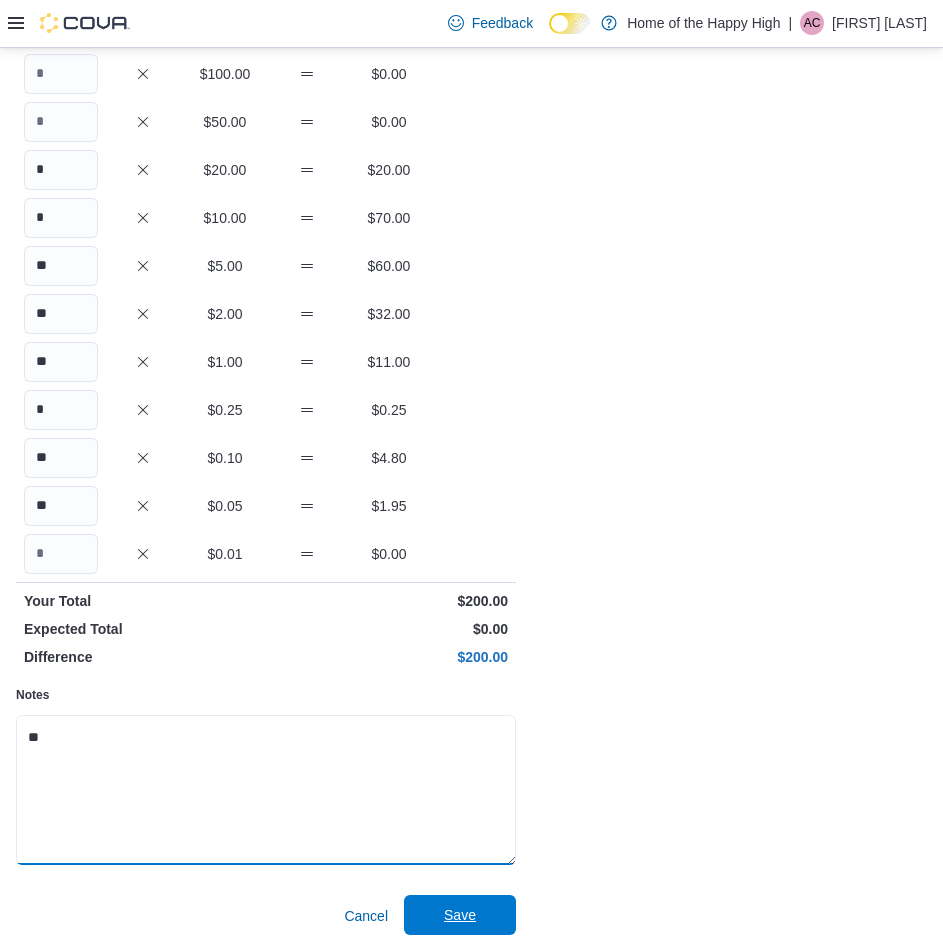 type on "**" 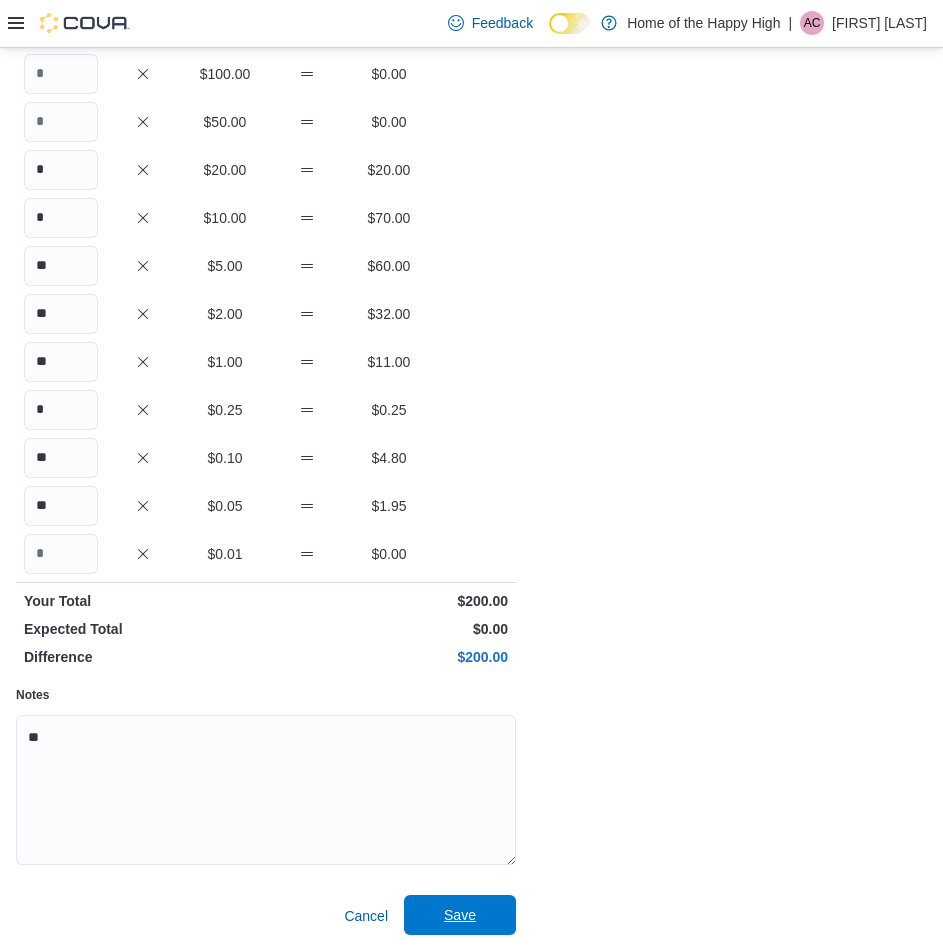 click on "Save" at bounding box center [460, 915] 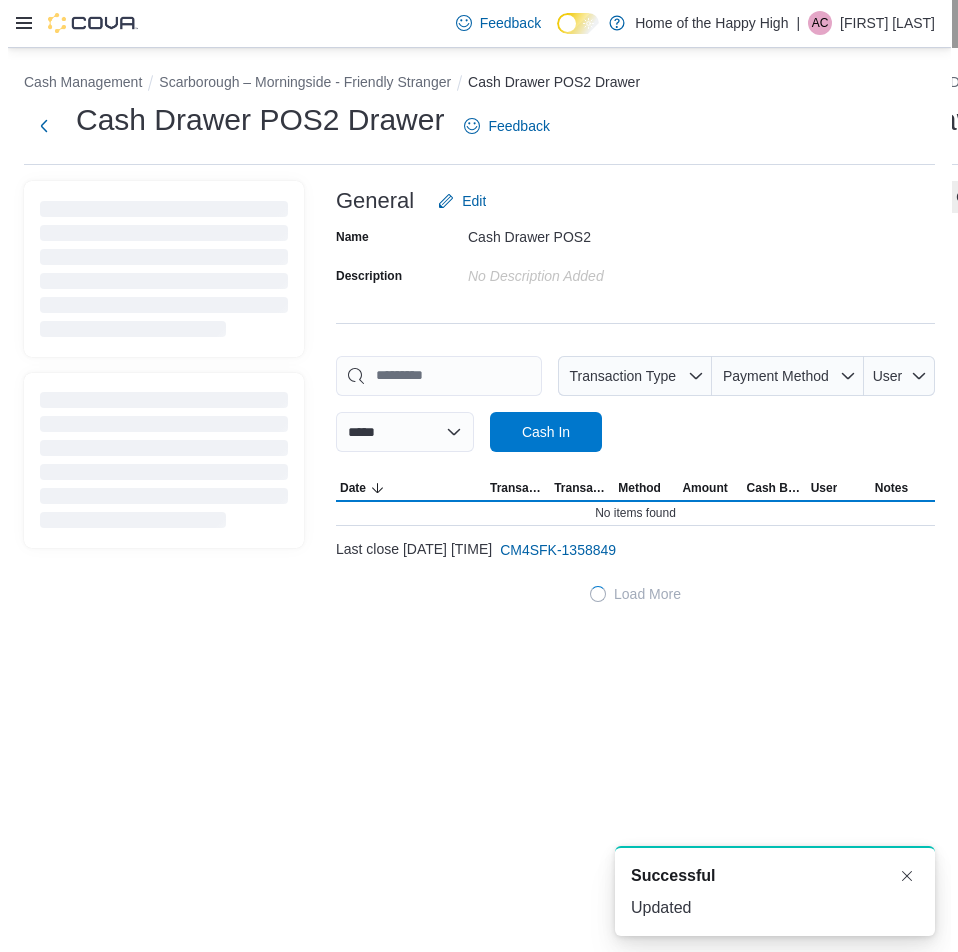 scroll, scrollTop: 0, scrollLeft: 0, axis: both 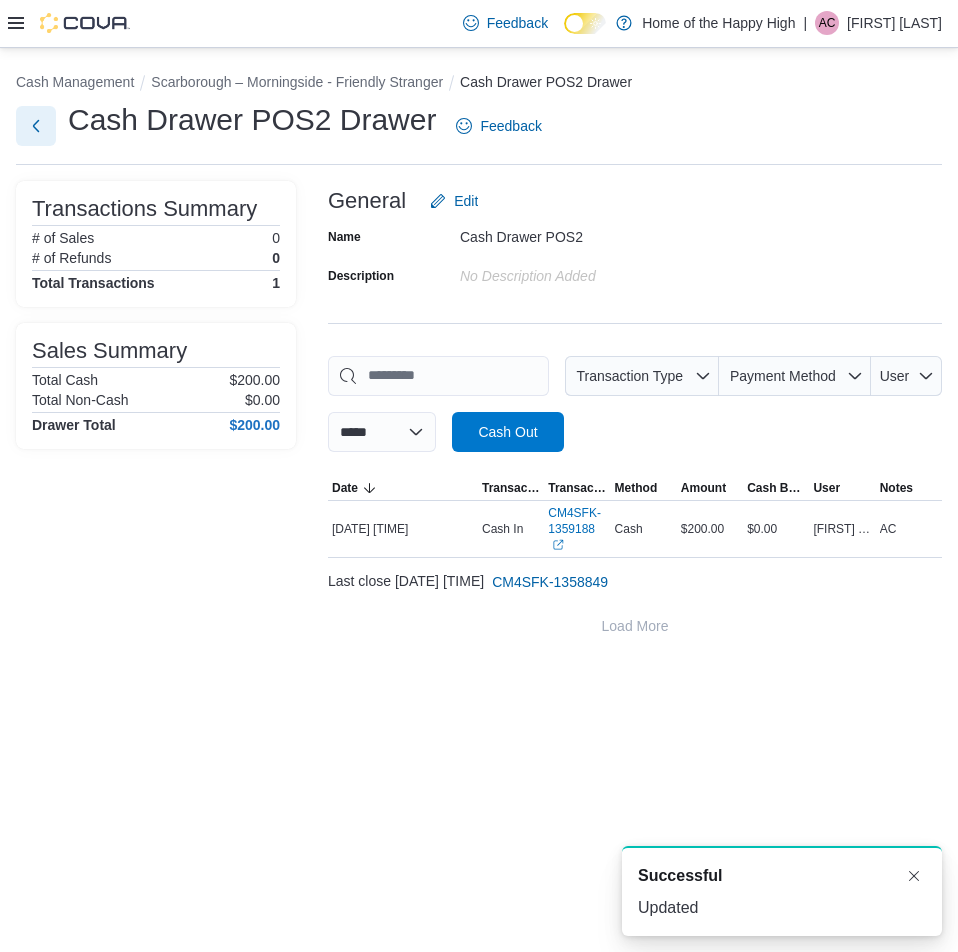 click at bounding box center [36, 126] 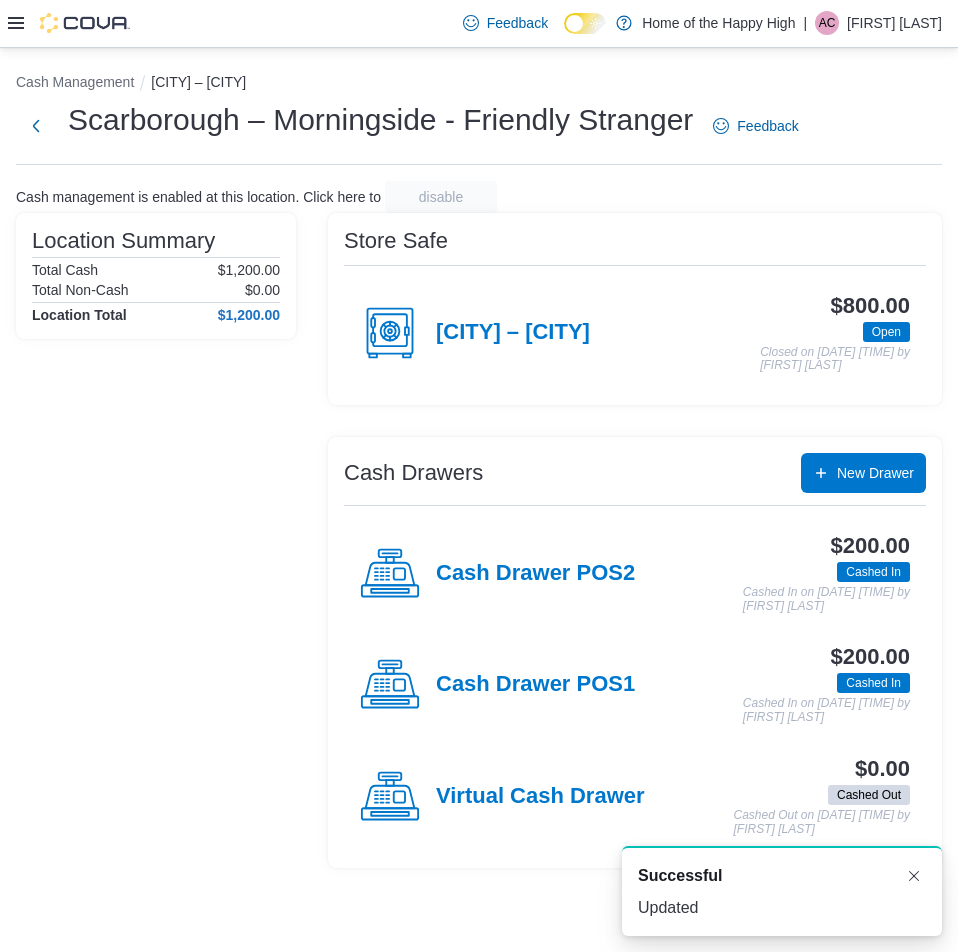 click at bounding box center [69, 23] 